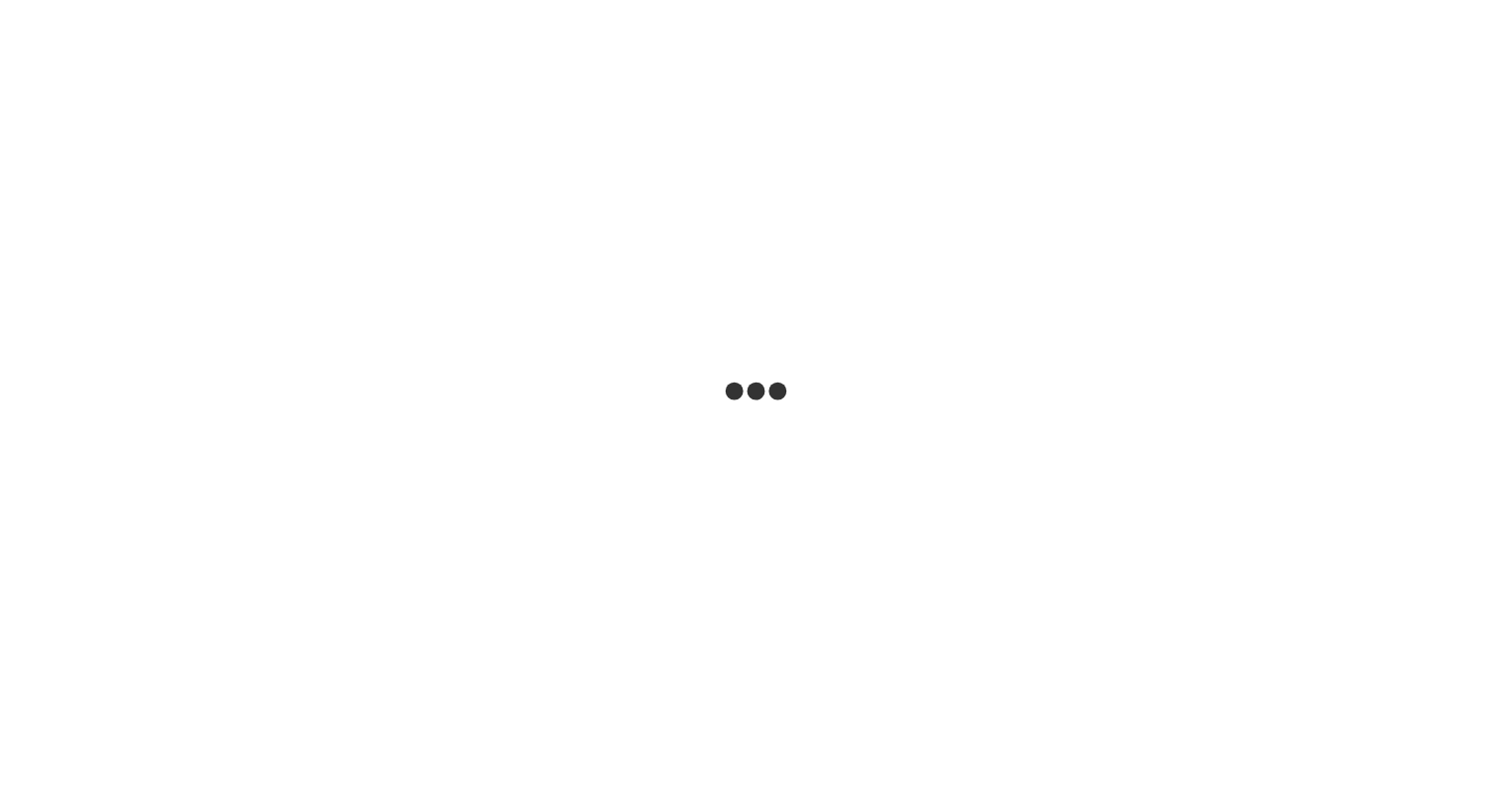 scroll, scrollTop: 0, scrollLeft: 0, axis: both 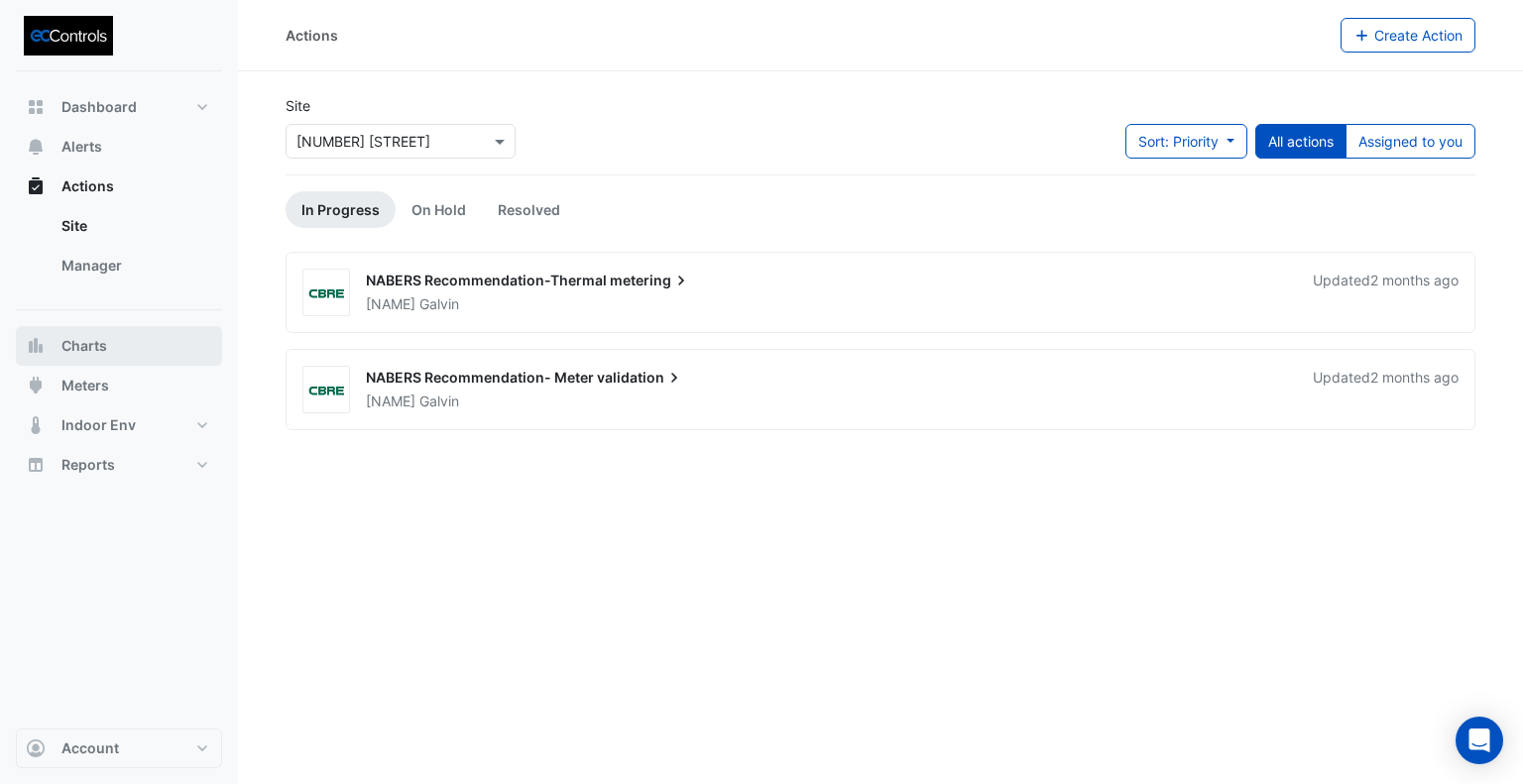 click on "Charts" at bounding box center (119, 346) 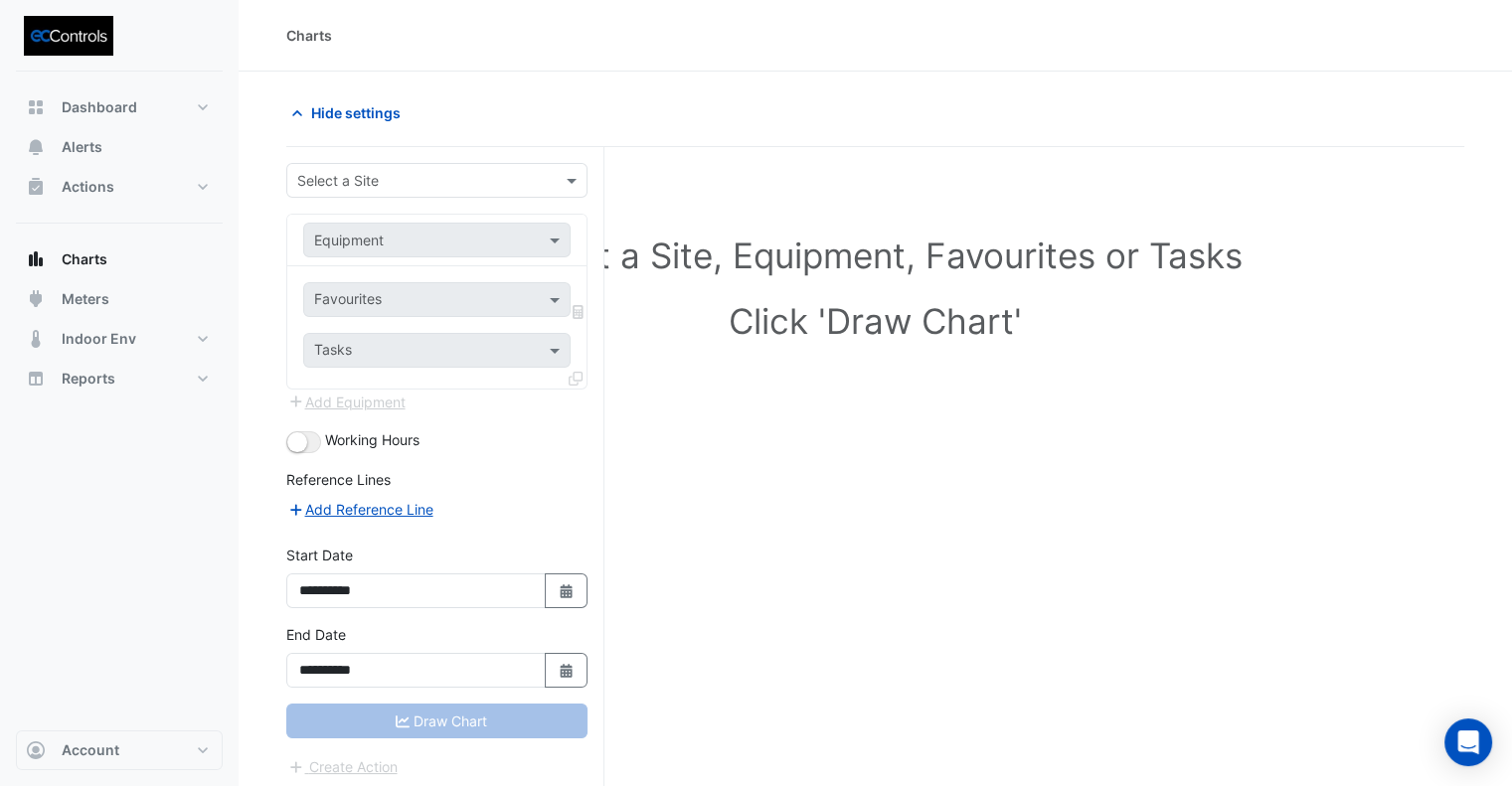 click at bounding box center [417, 181] 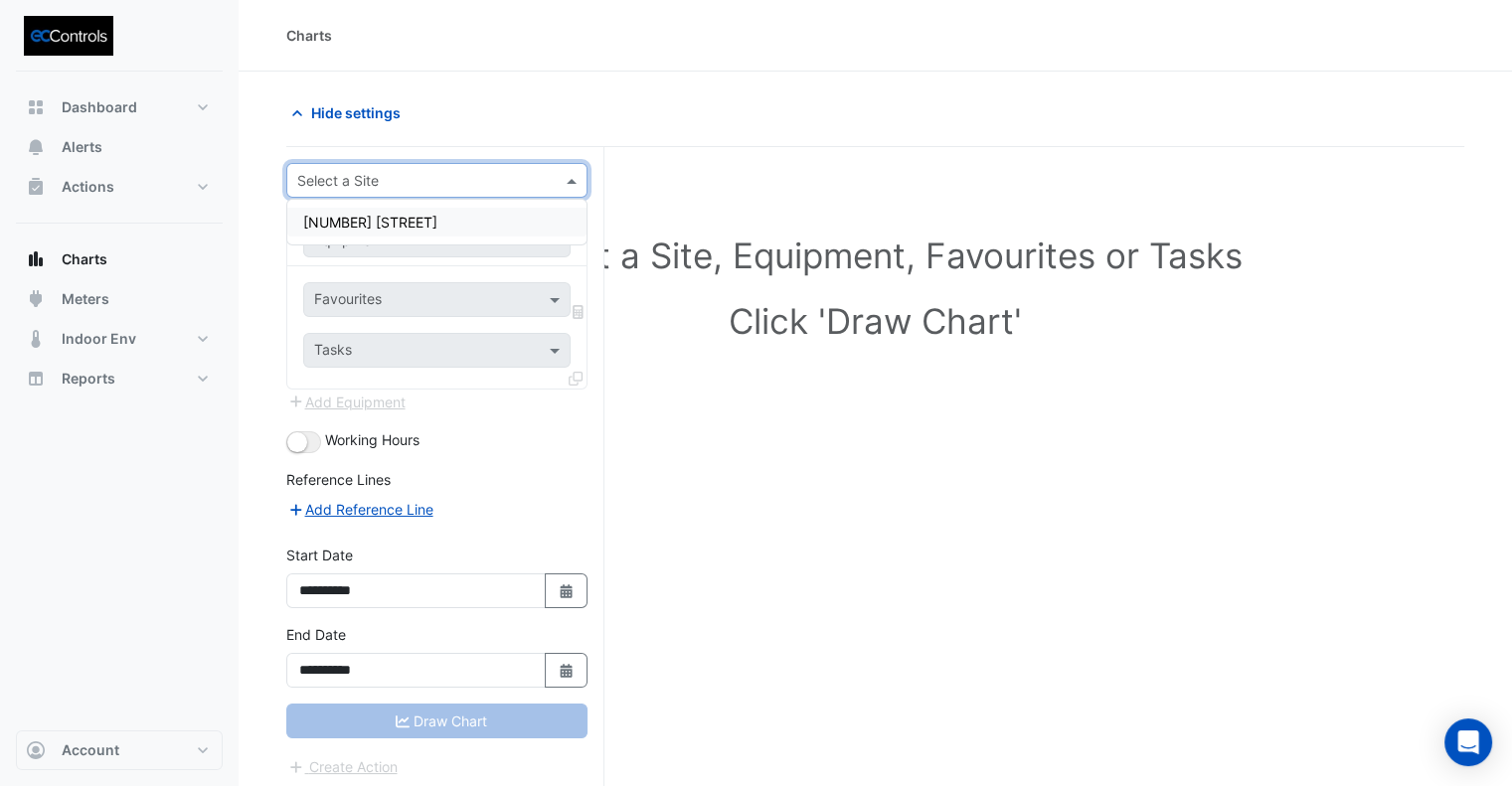 click on "[NUMBER] [STREET]" at bounding box center [370, 222] 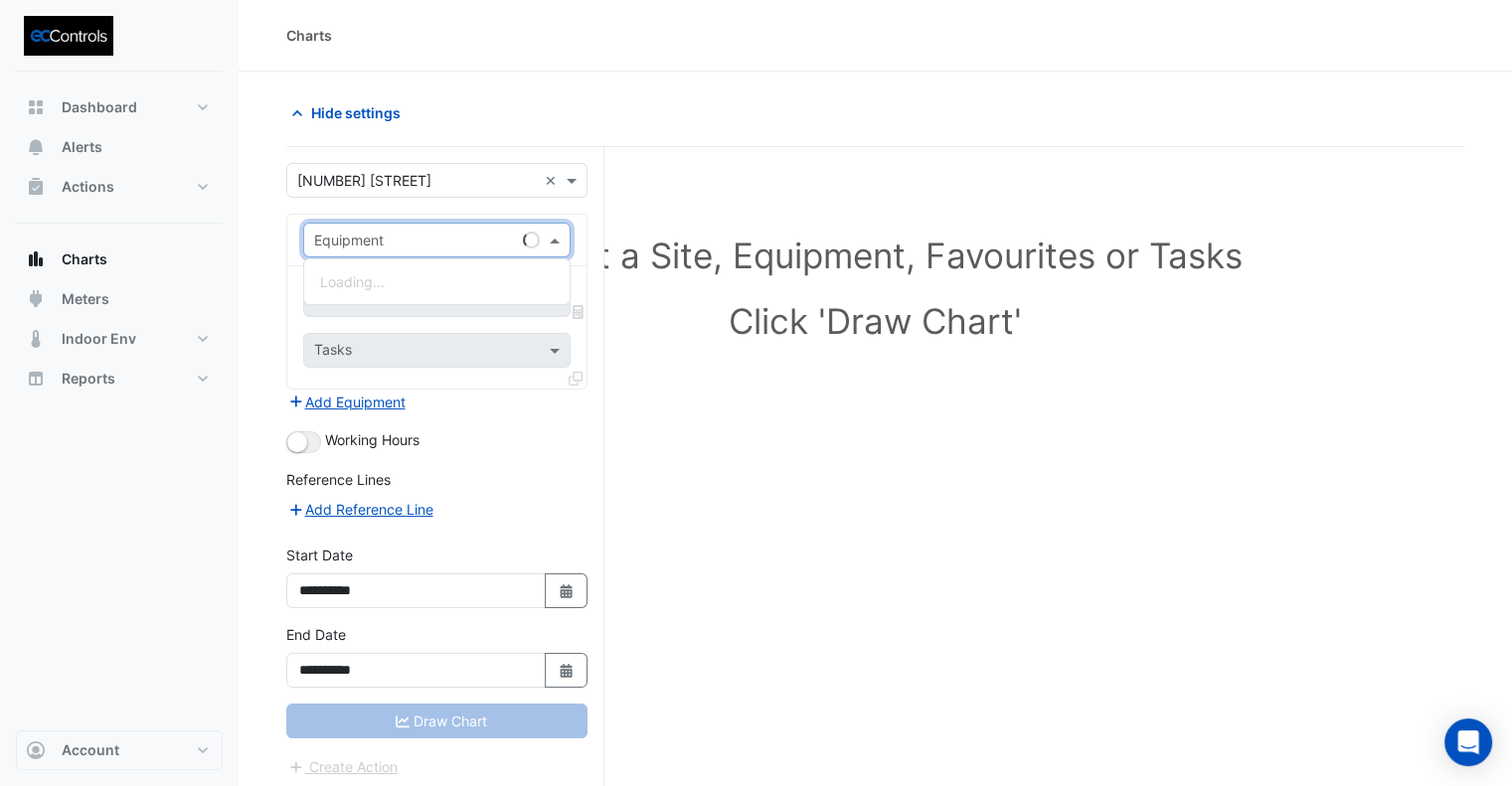 click on "Equipment" at bounding box center (410, 239) 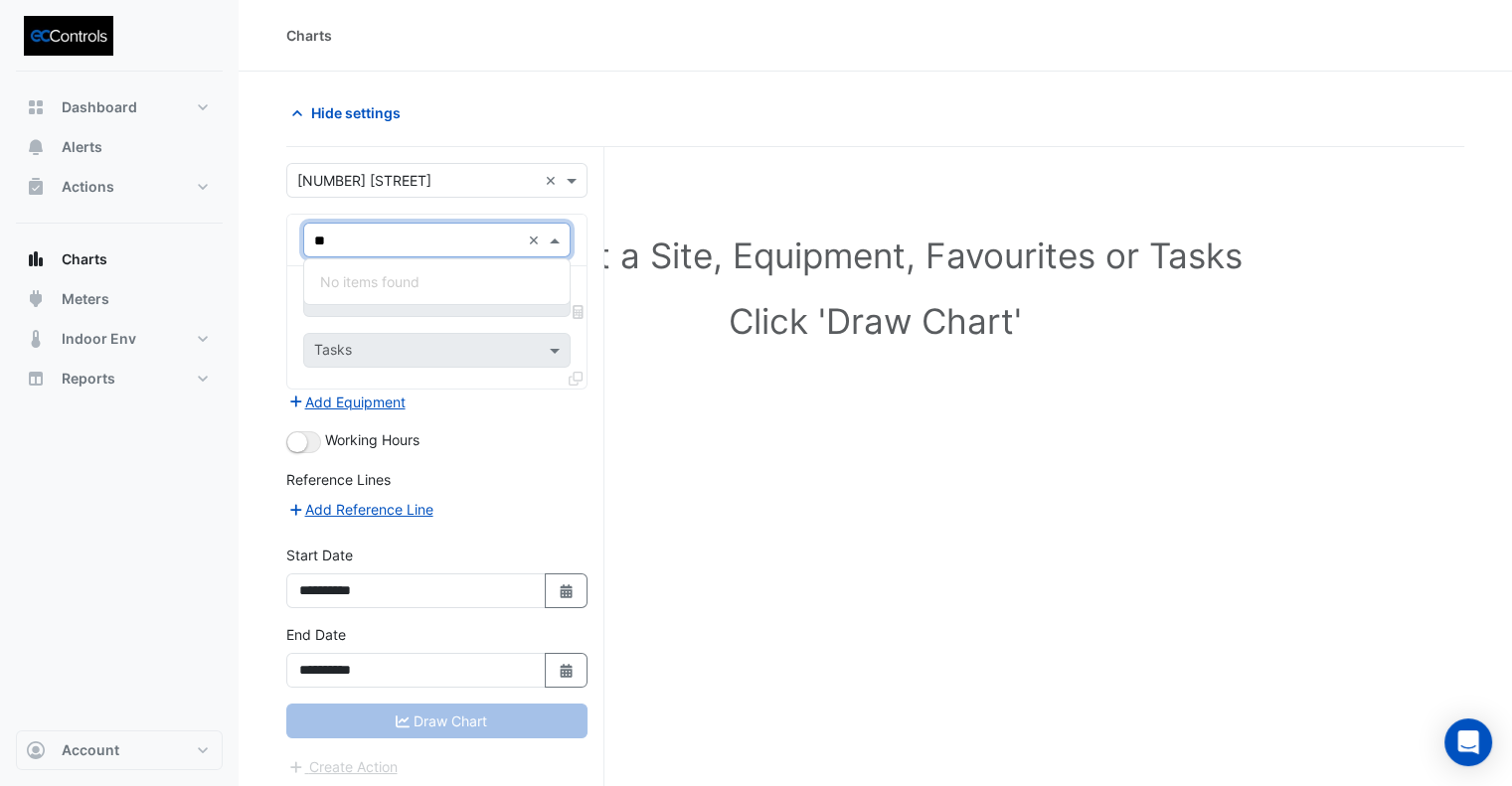 type on "*" 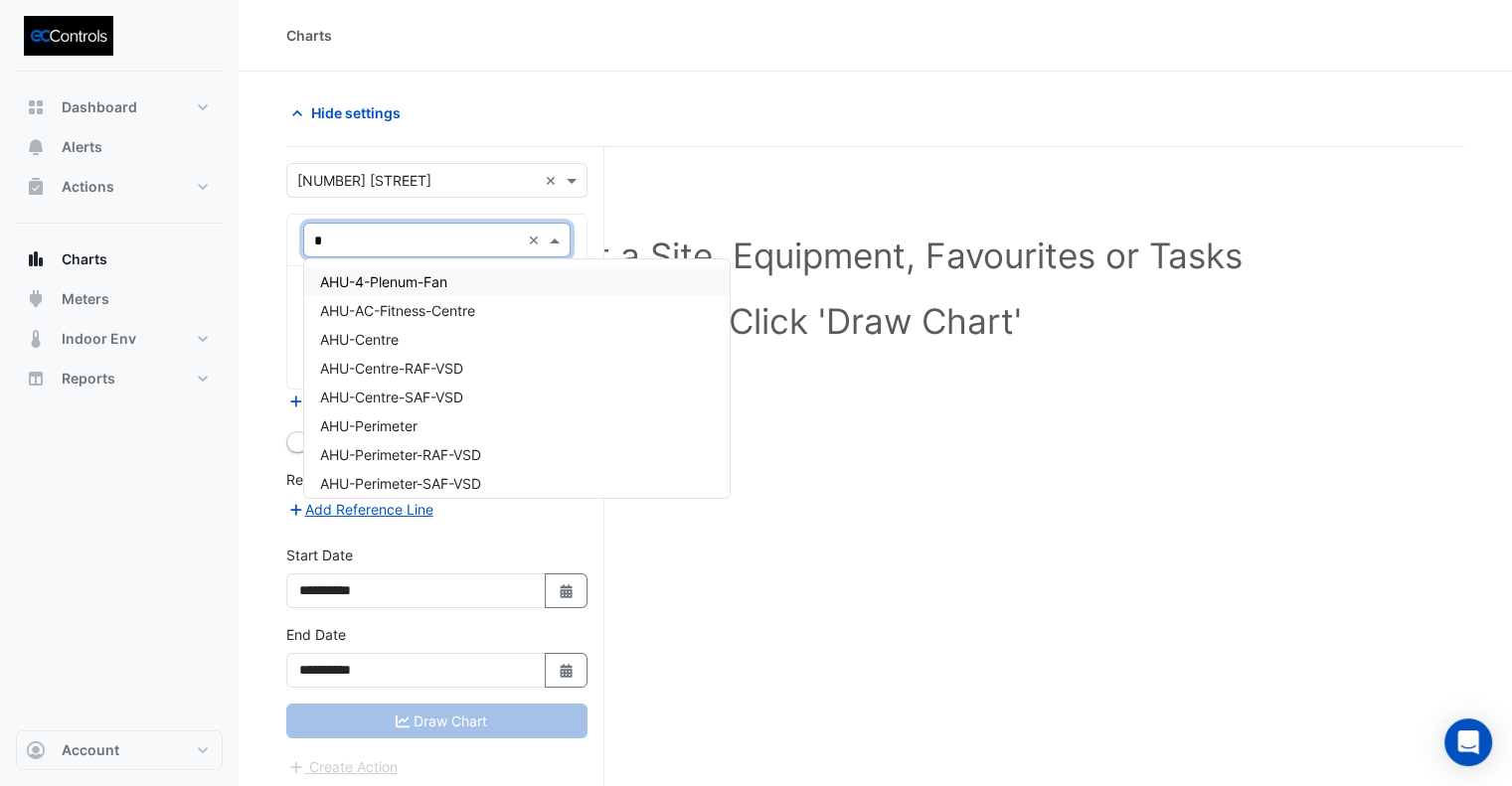 type 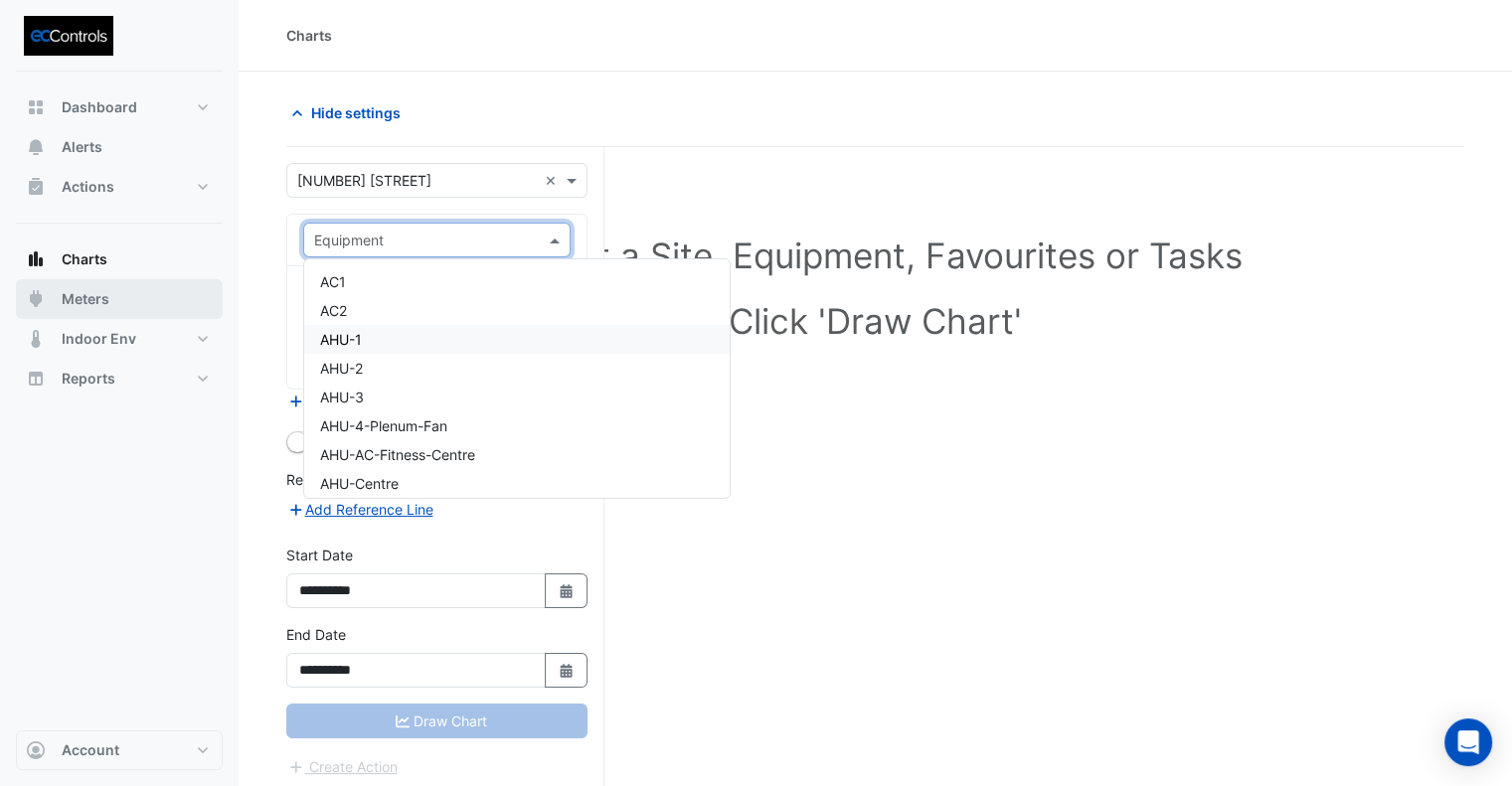 click on "Meters" at bounding box center (119, 299) 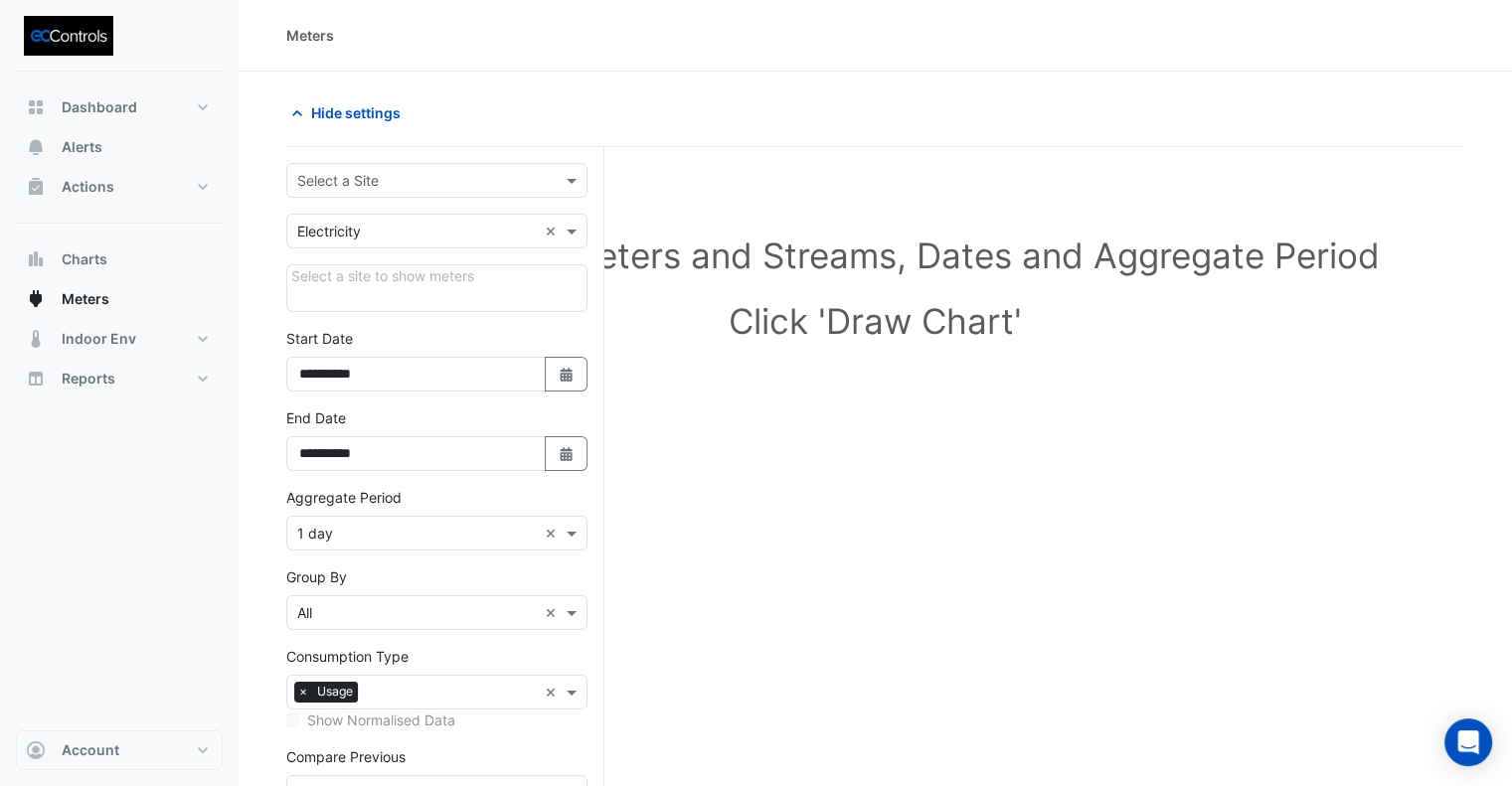 click at bounding box center [417, 181] 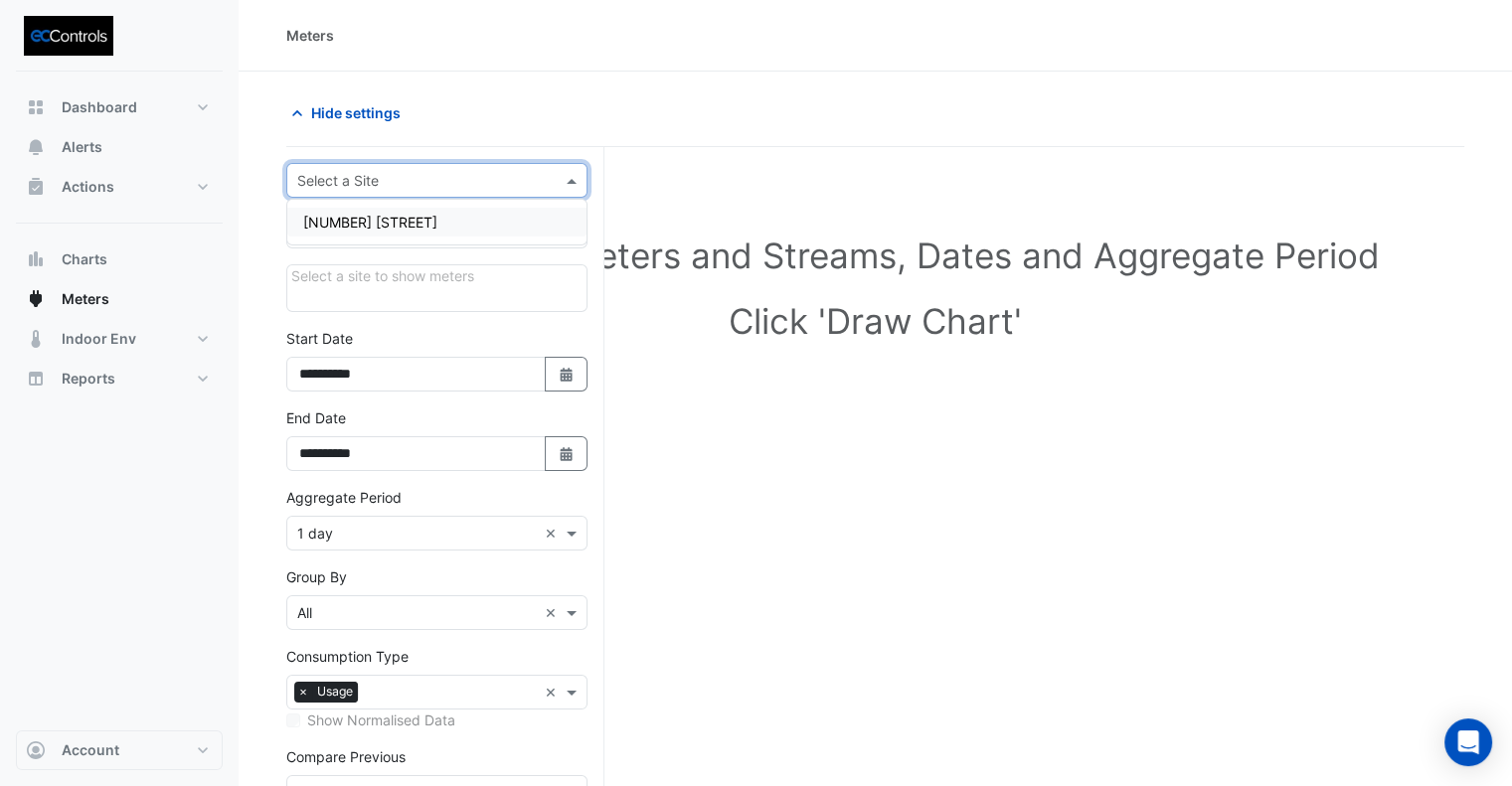 click on "[NUMBER] [STREET]" at bounding box center (436, 222) 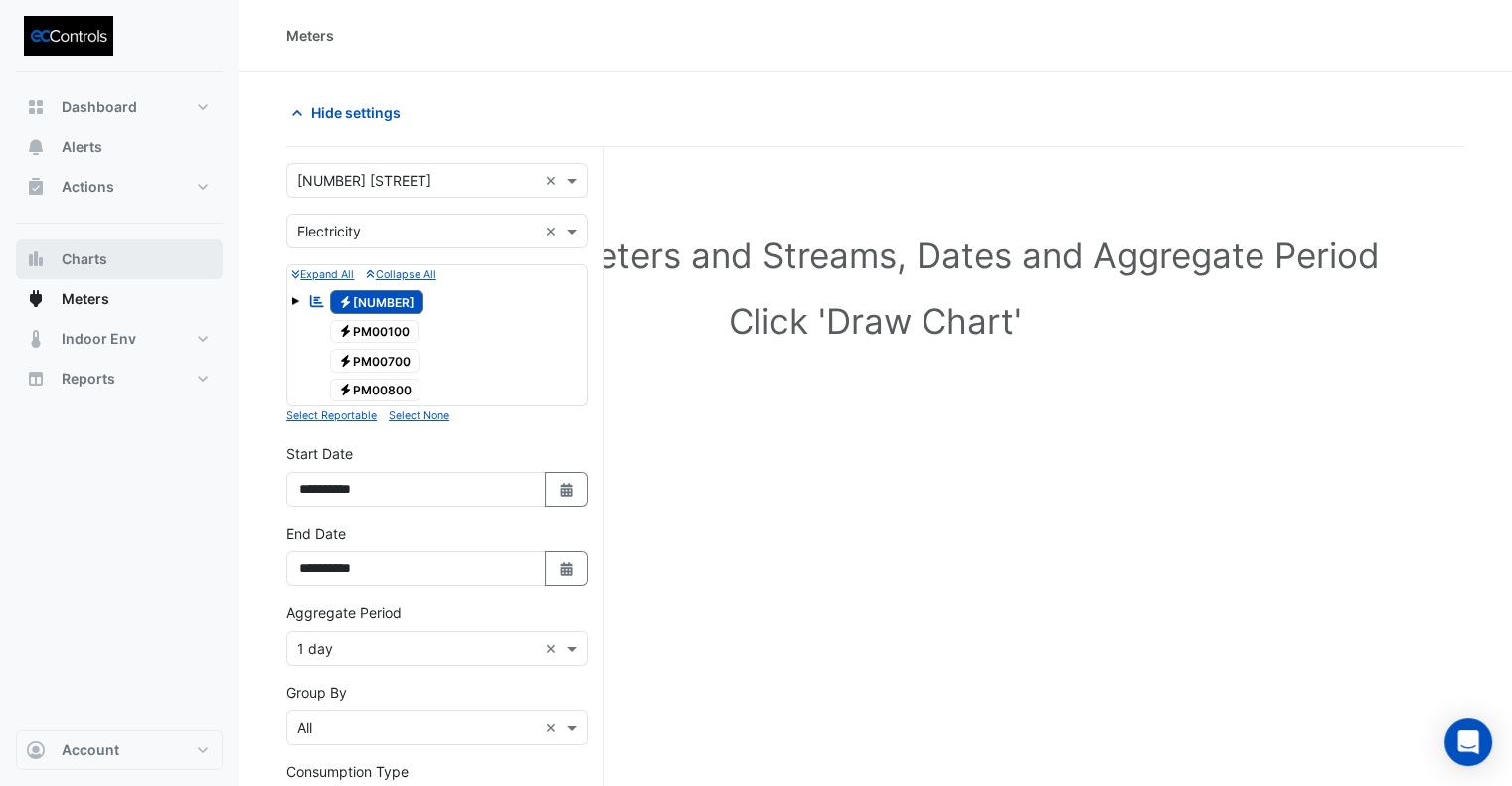 click on "Charts" at bounding box center [119, 259] 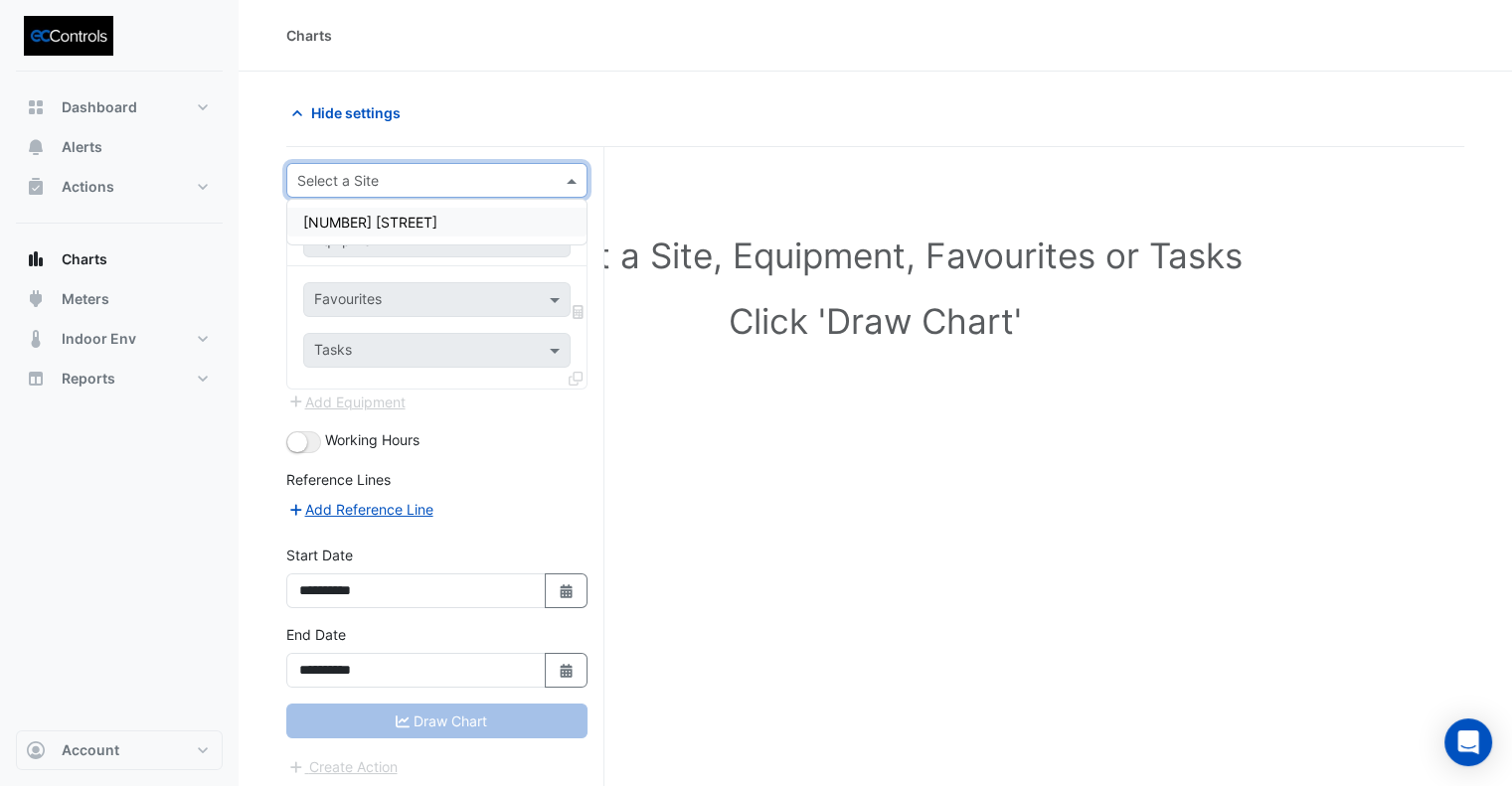 click at bounding box center (417, 181) 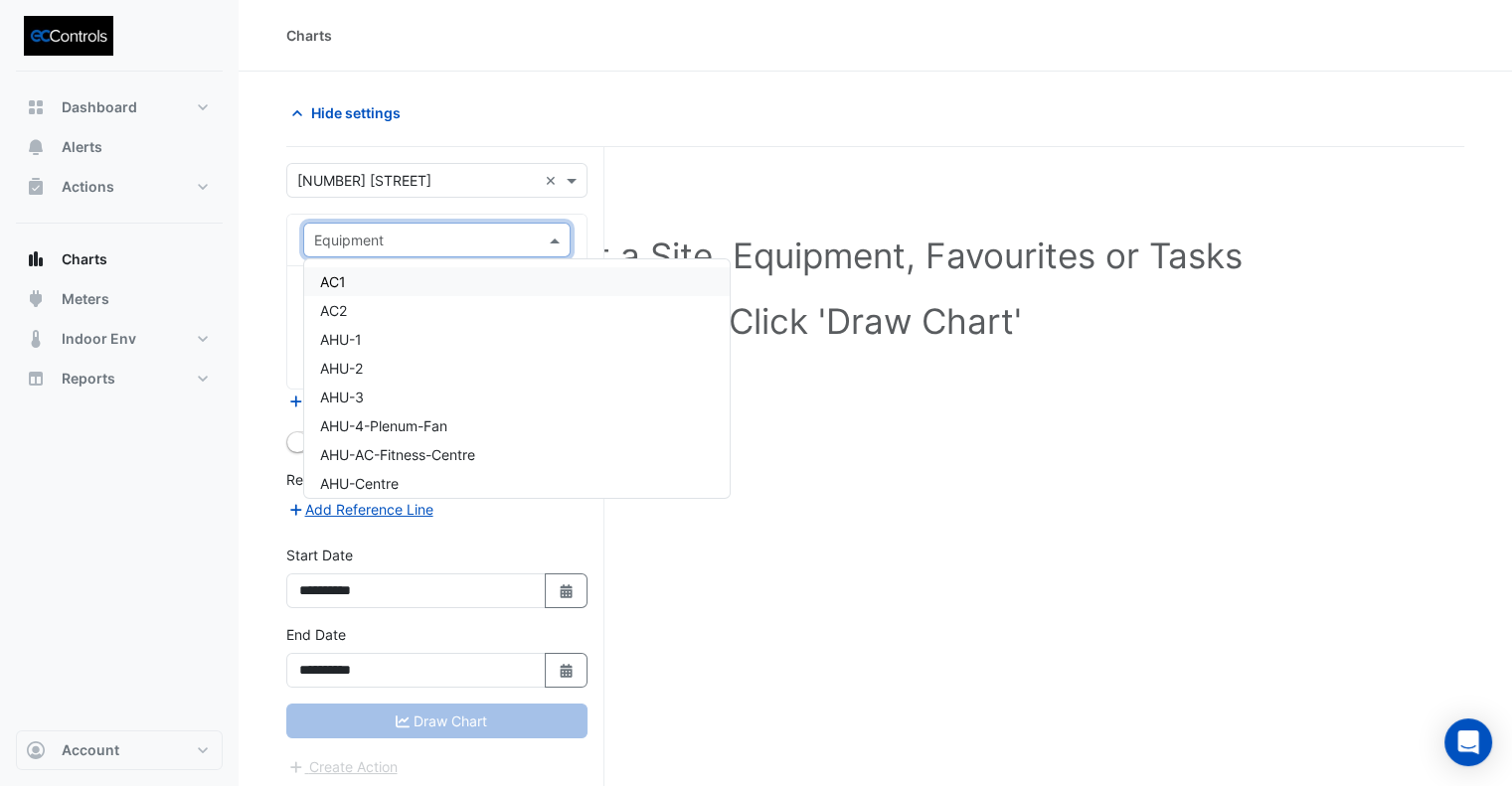click at bounding box center [417, 240] 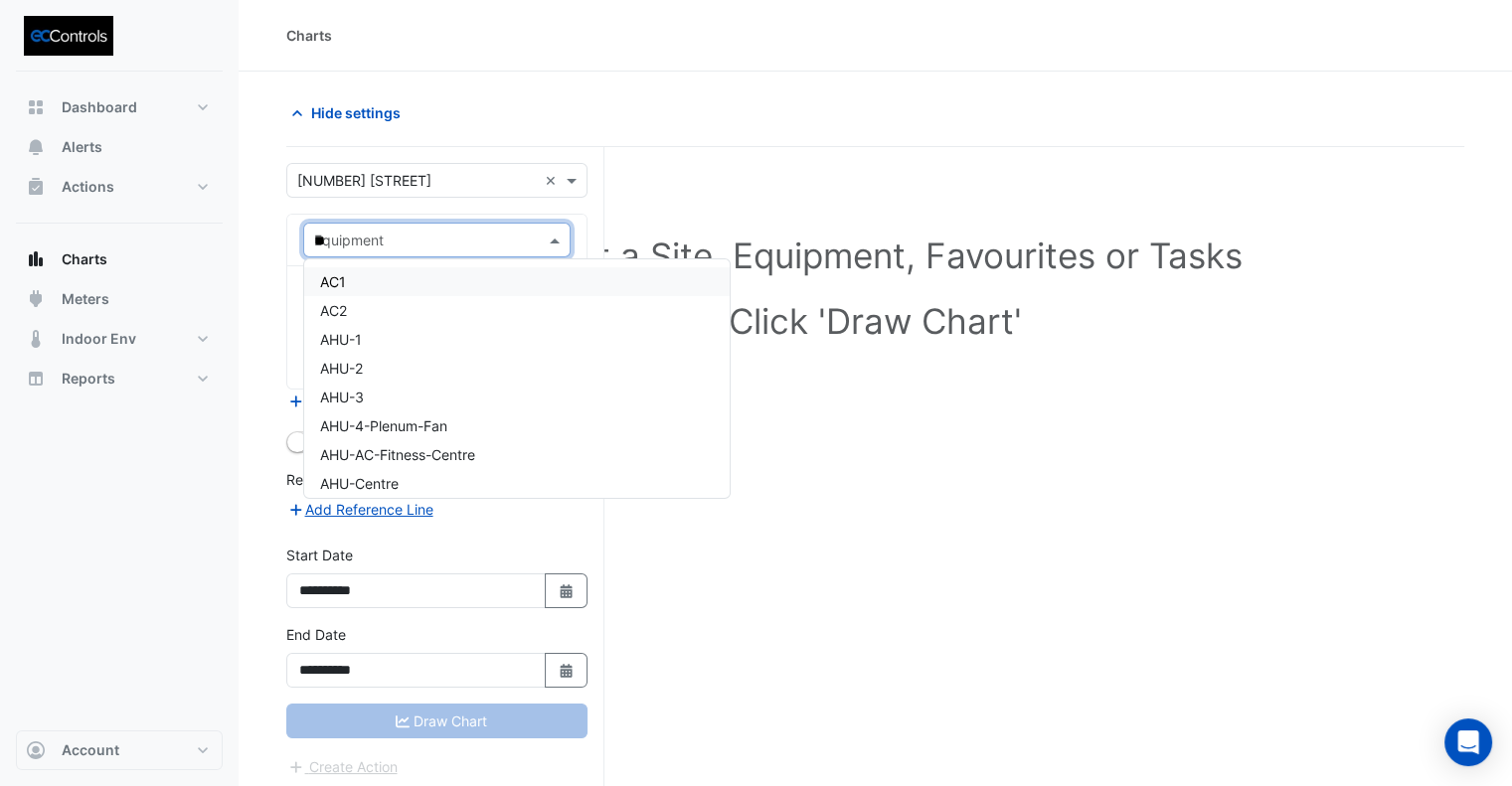 type on "***" 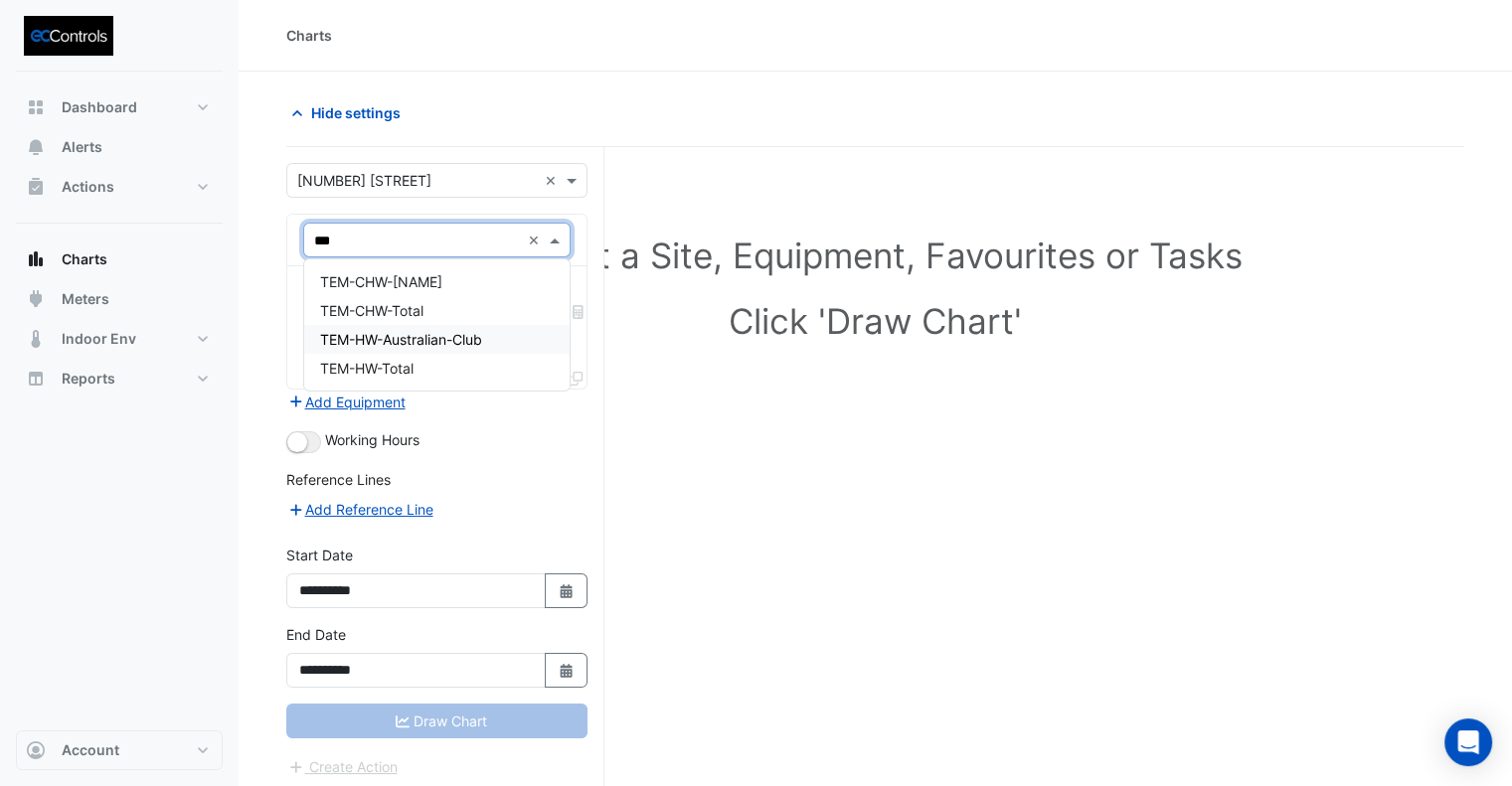 drag, startPoint x: 413, startPoint y: 340, endPoint x: 402, endPoint y: 313, distance: 29.15476 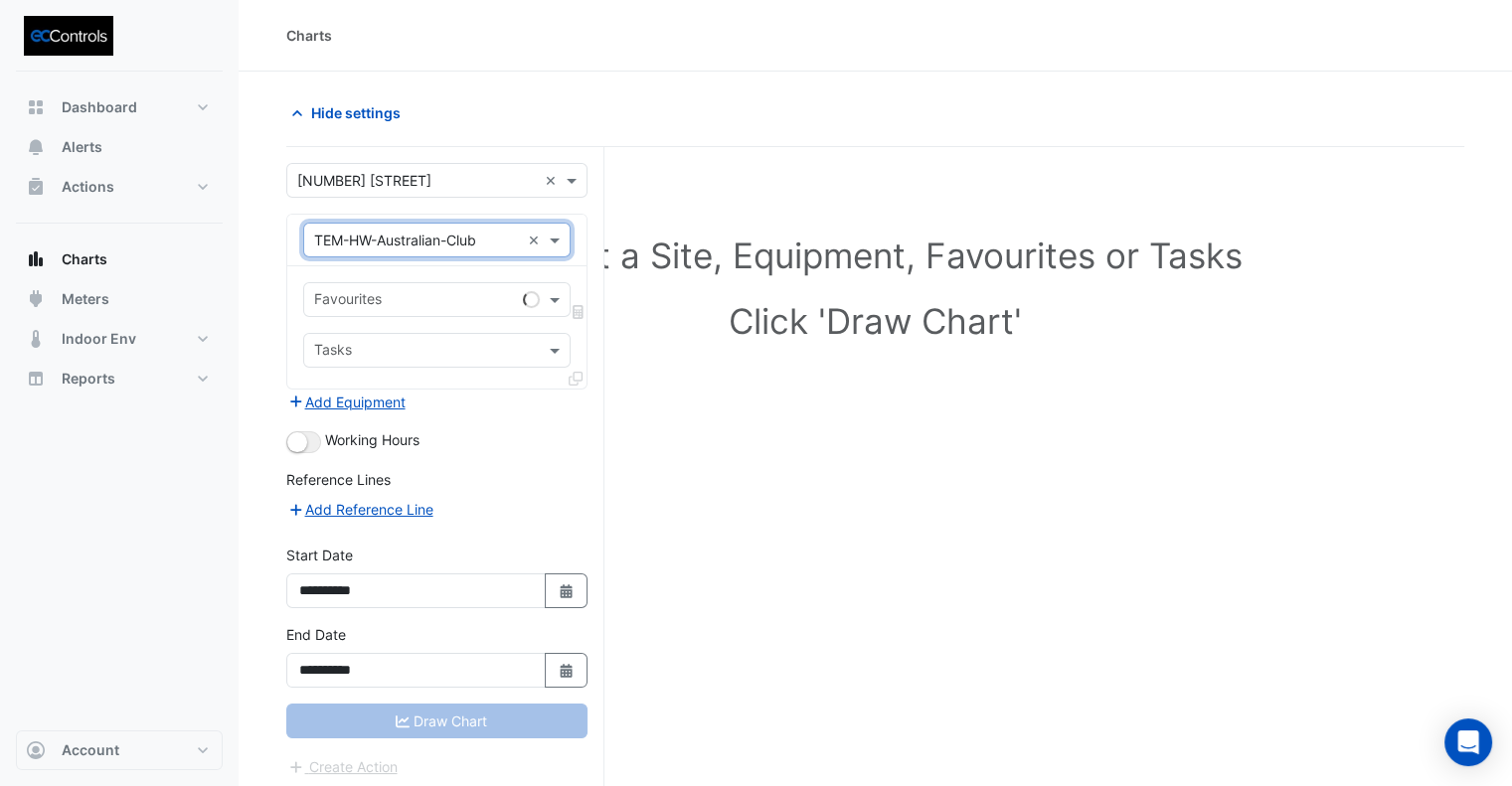 click at bounding box center (415, 301) 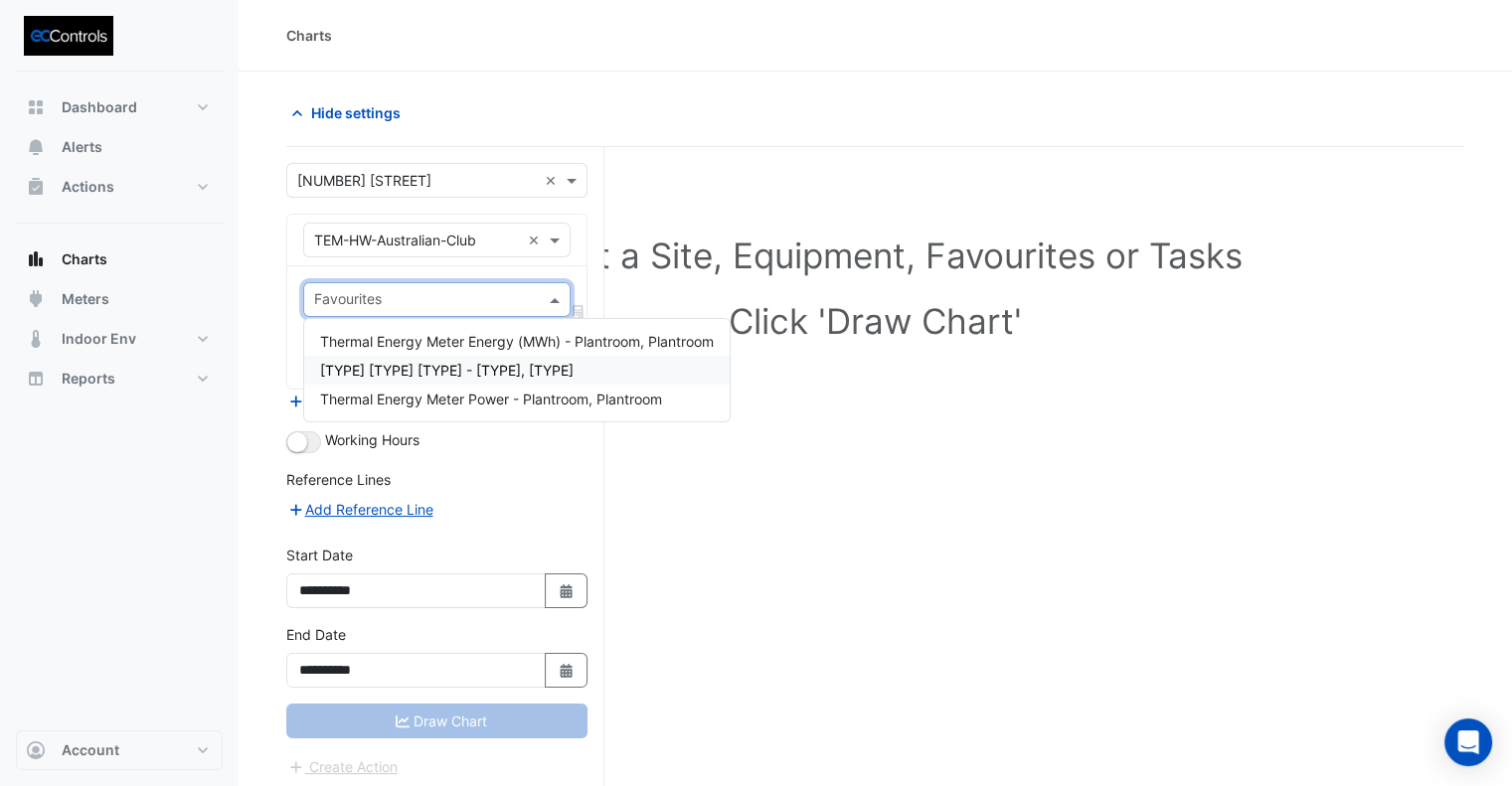 click on "[TYPE] [TYPE] [TYPE] - [TYPE], [TYPE]" at bounding box center (446, 370) 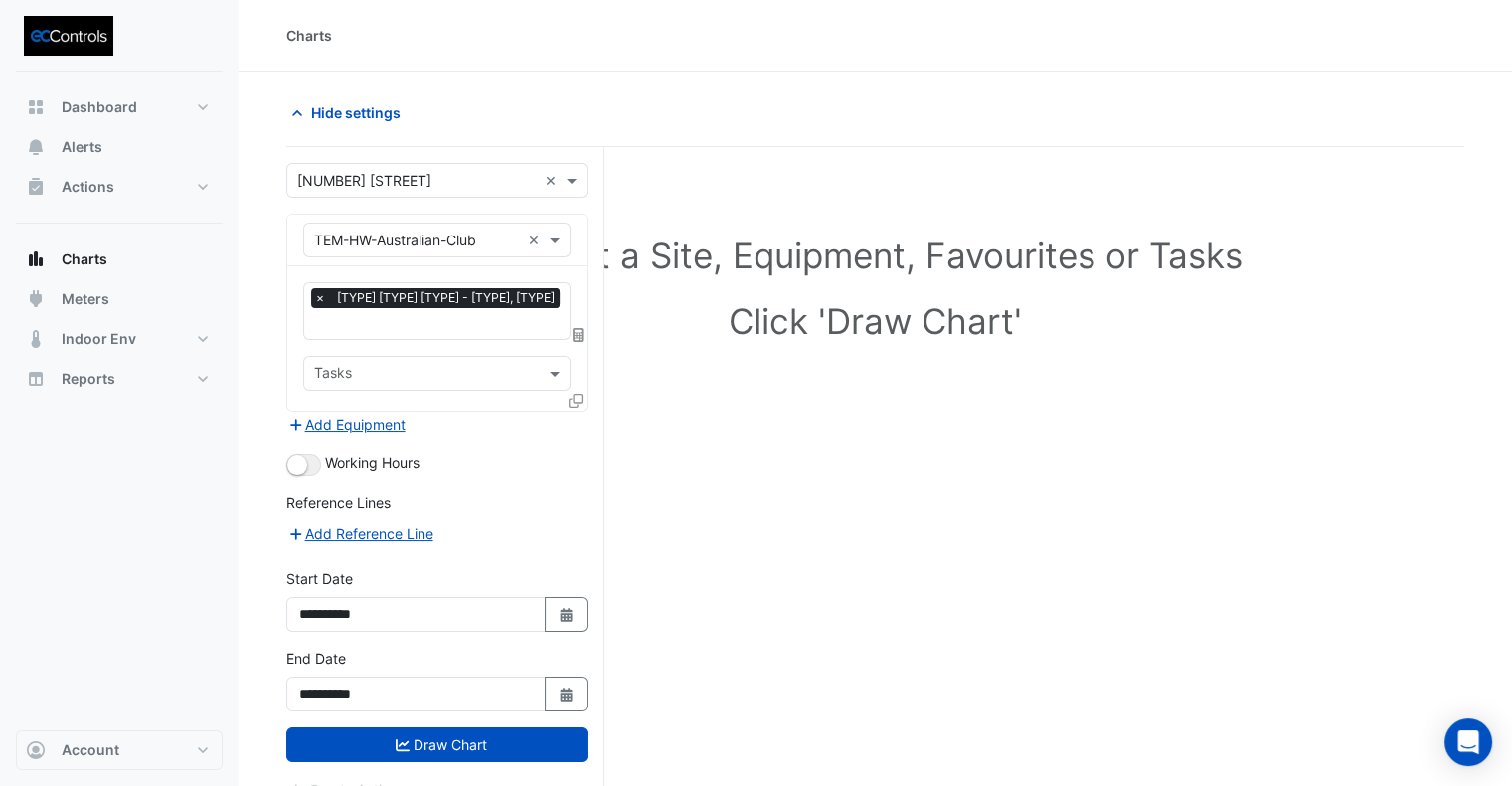 click 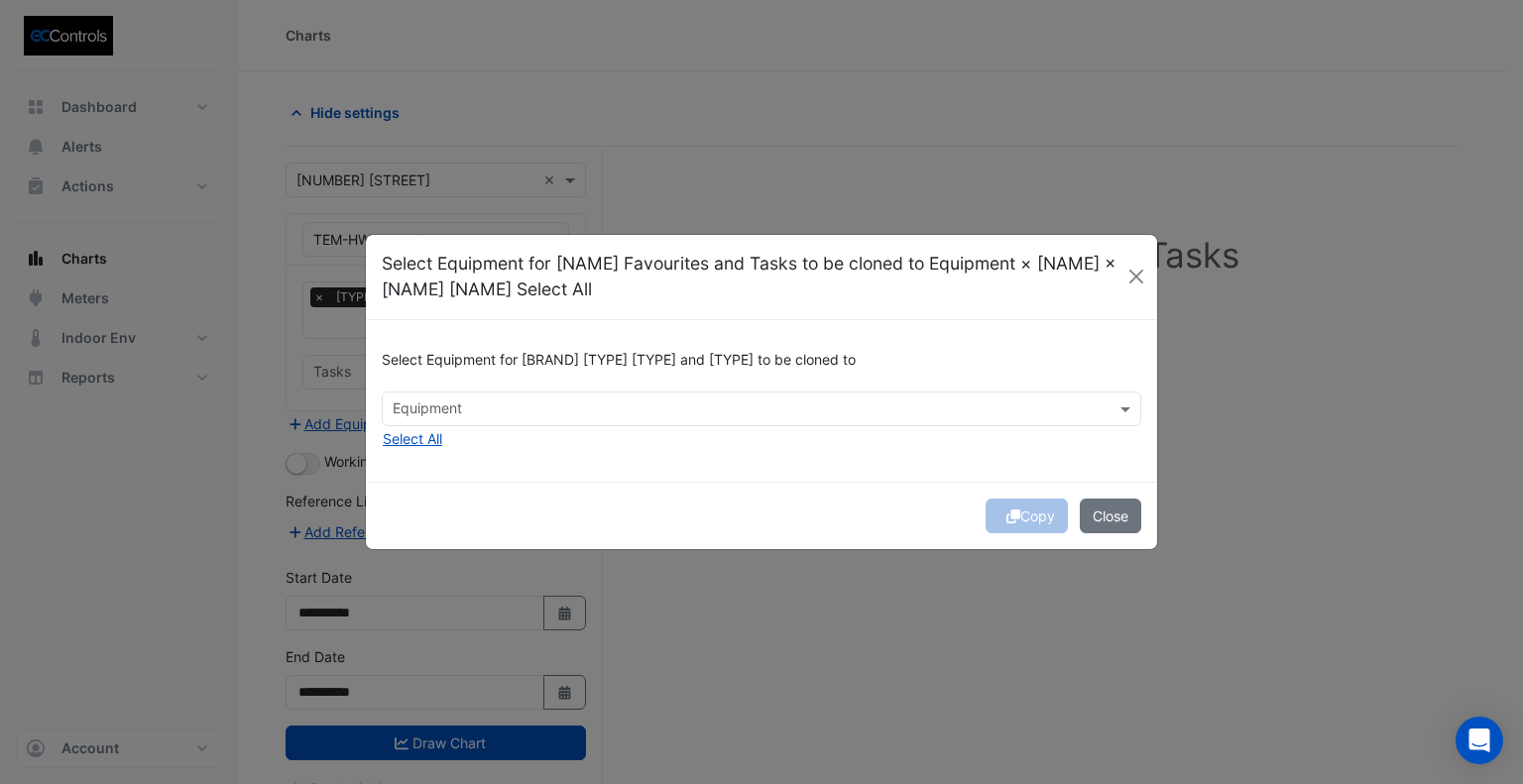 click 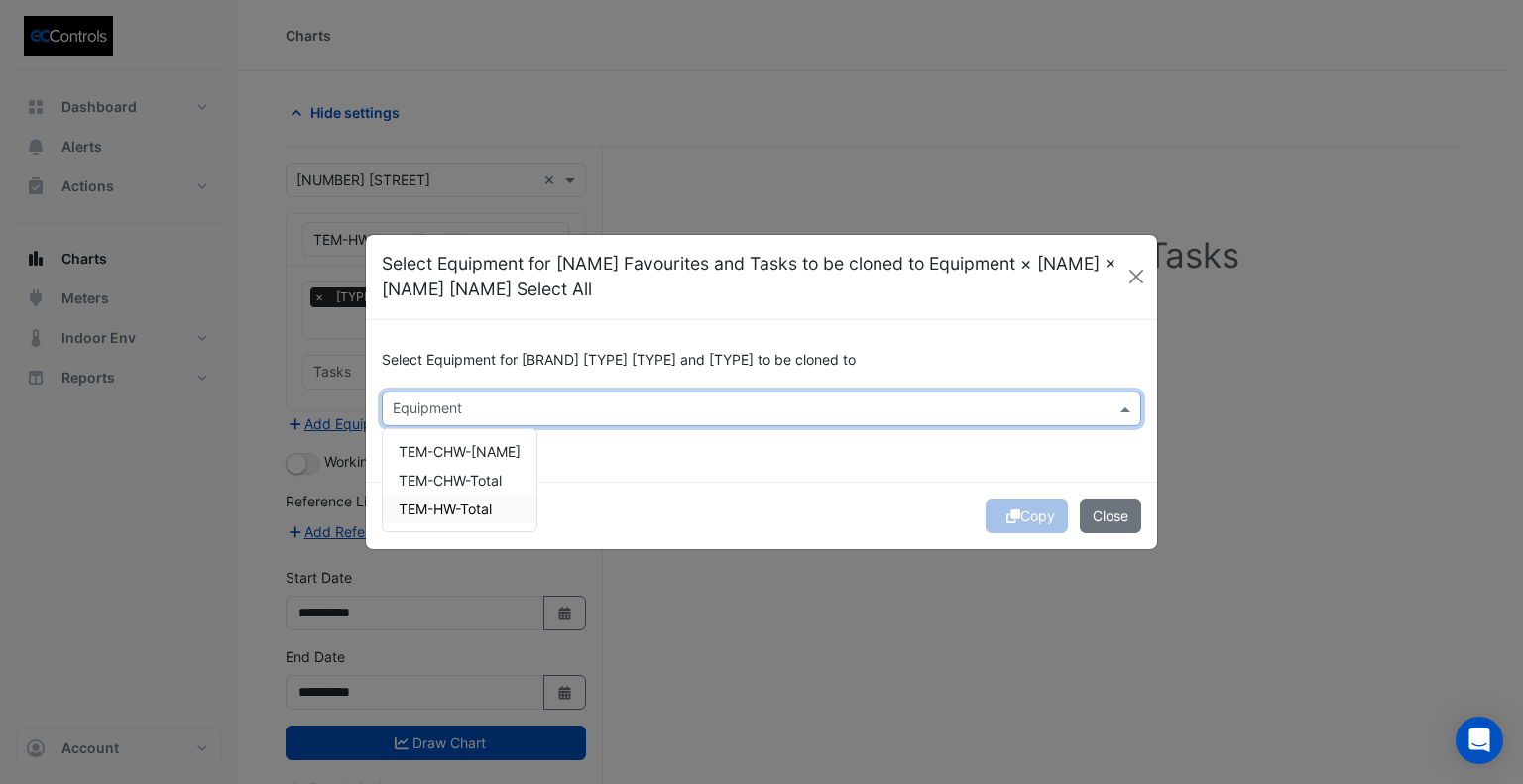 click on "TEM-HW-Total" at bounding box center [445, 508] 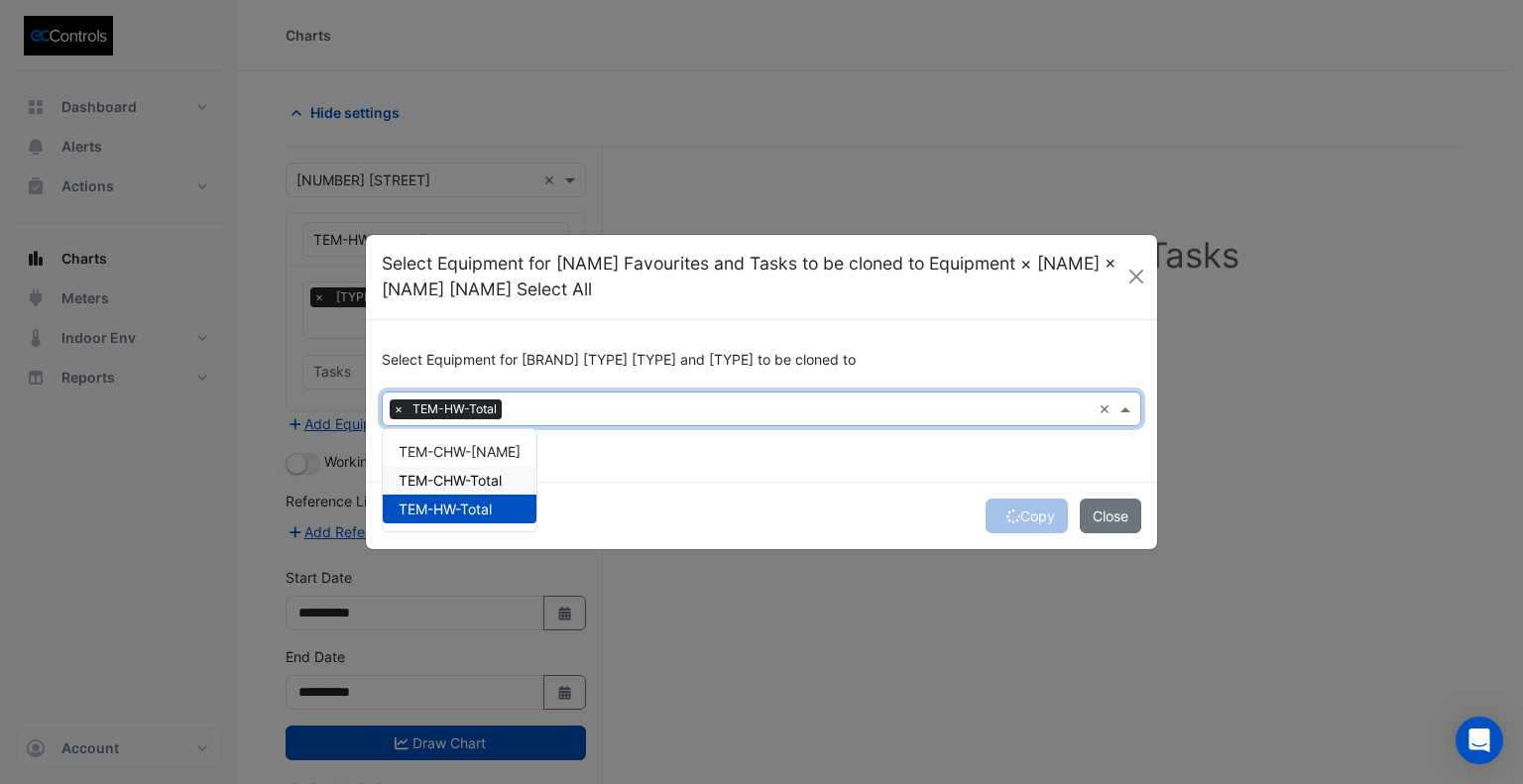 drag, startPoint x: 850, startPoint y: 458, endPoint x: 1047, endPoint y: 484, distance: 198.7083 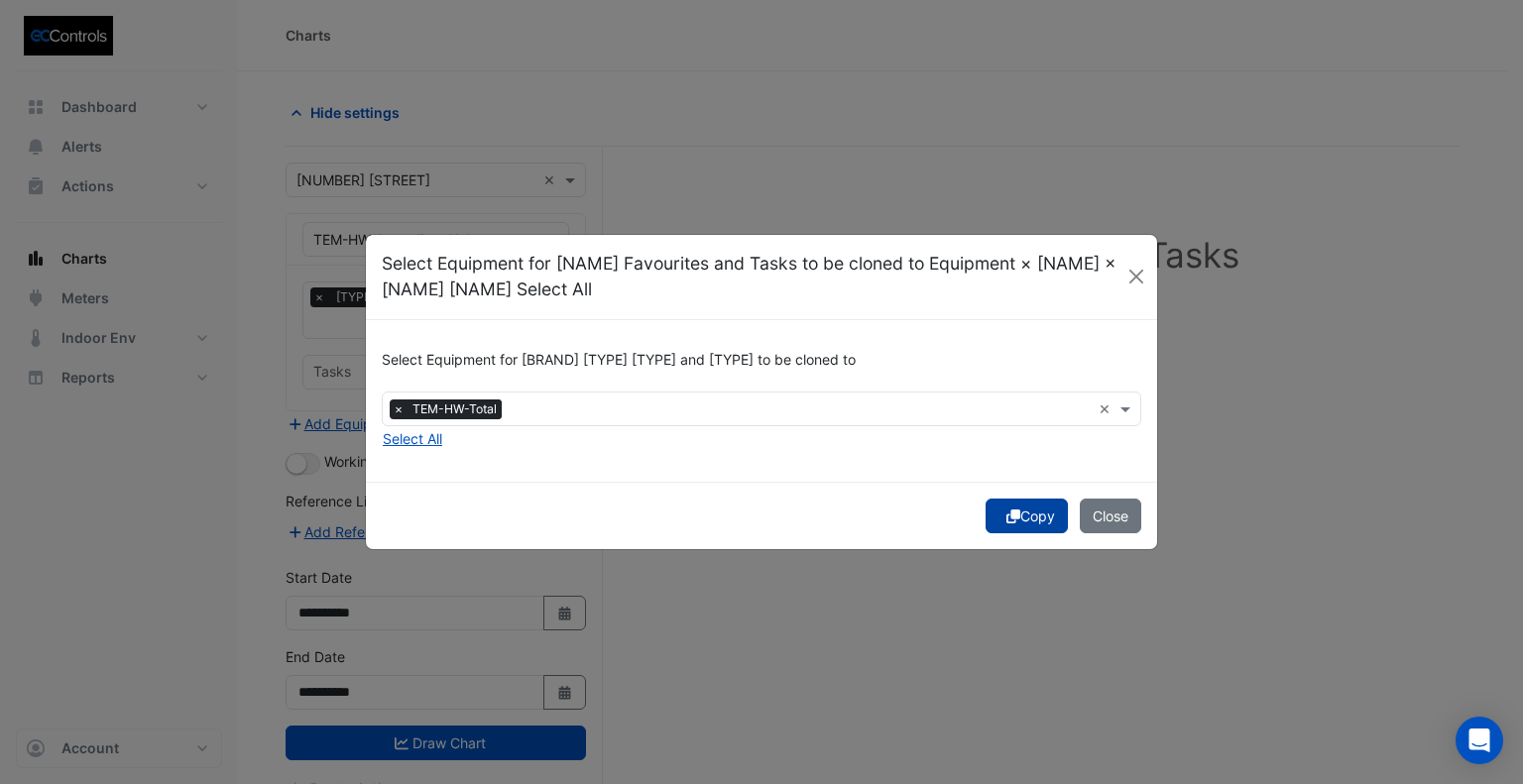 click 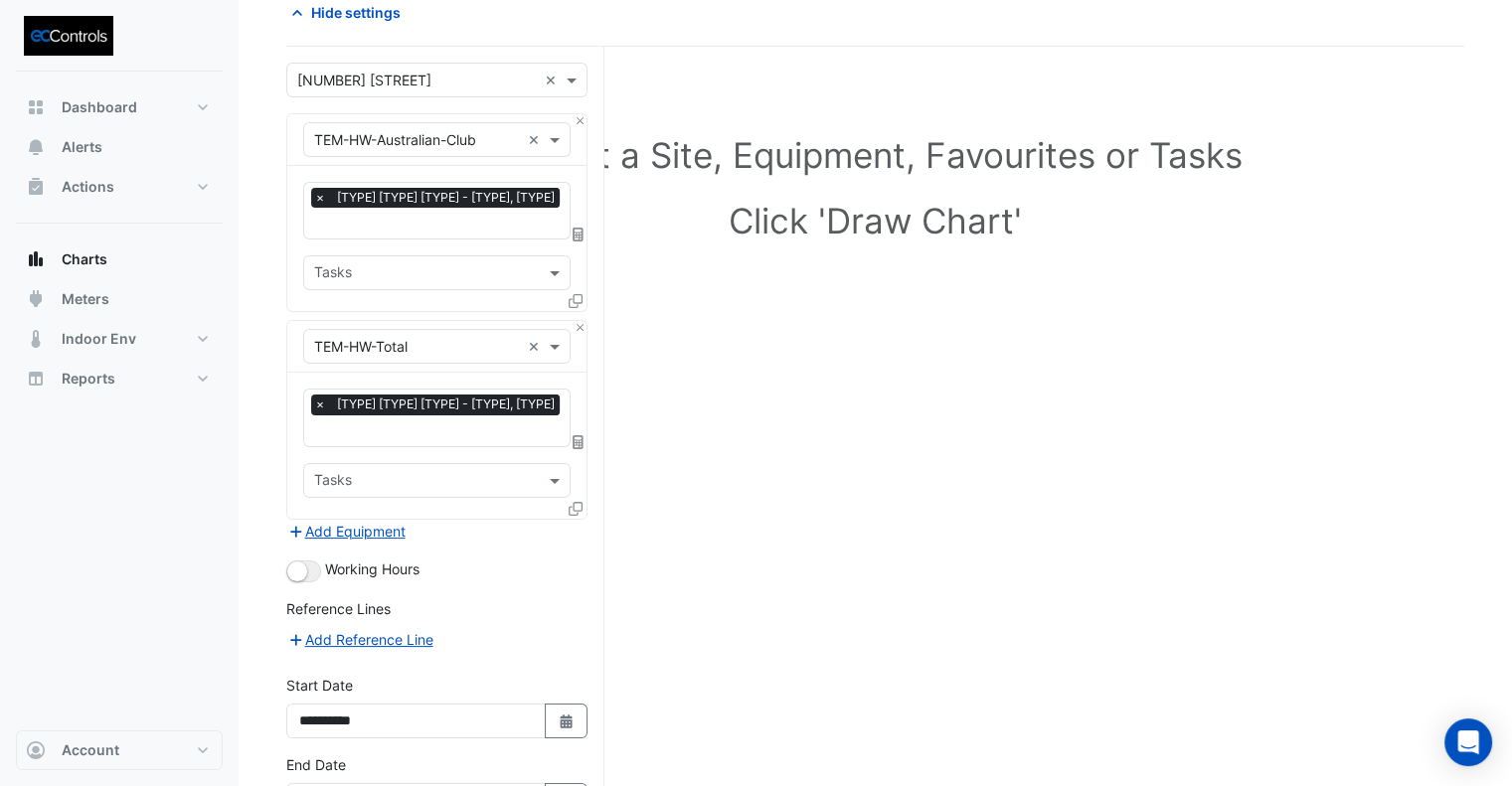 scroll, scrollTop: 227, scrollLeft: 0, axis: vertical 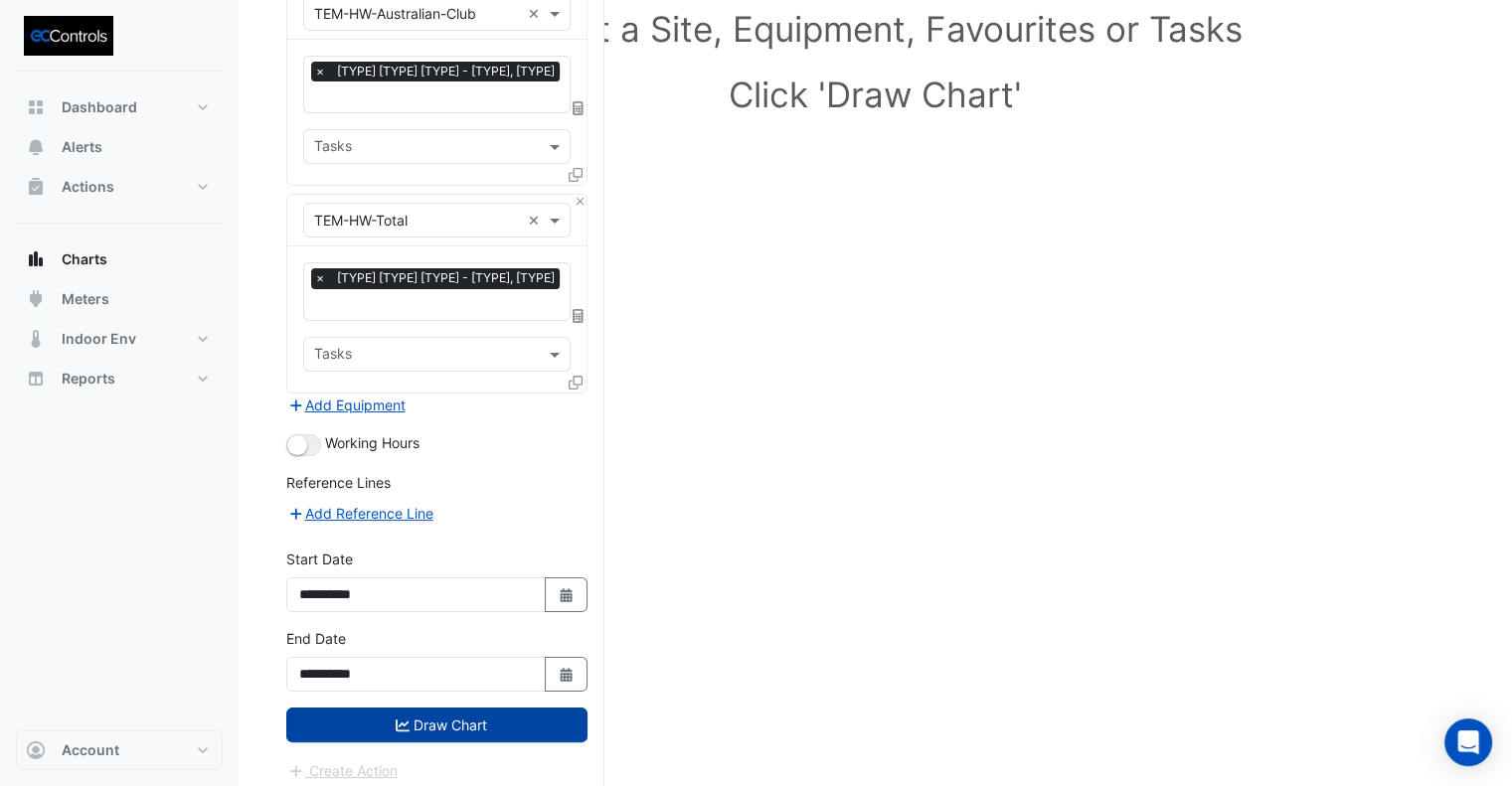 click on "Draw Chart" at bounding box center (436, 724) 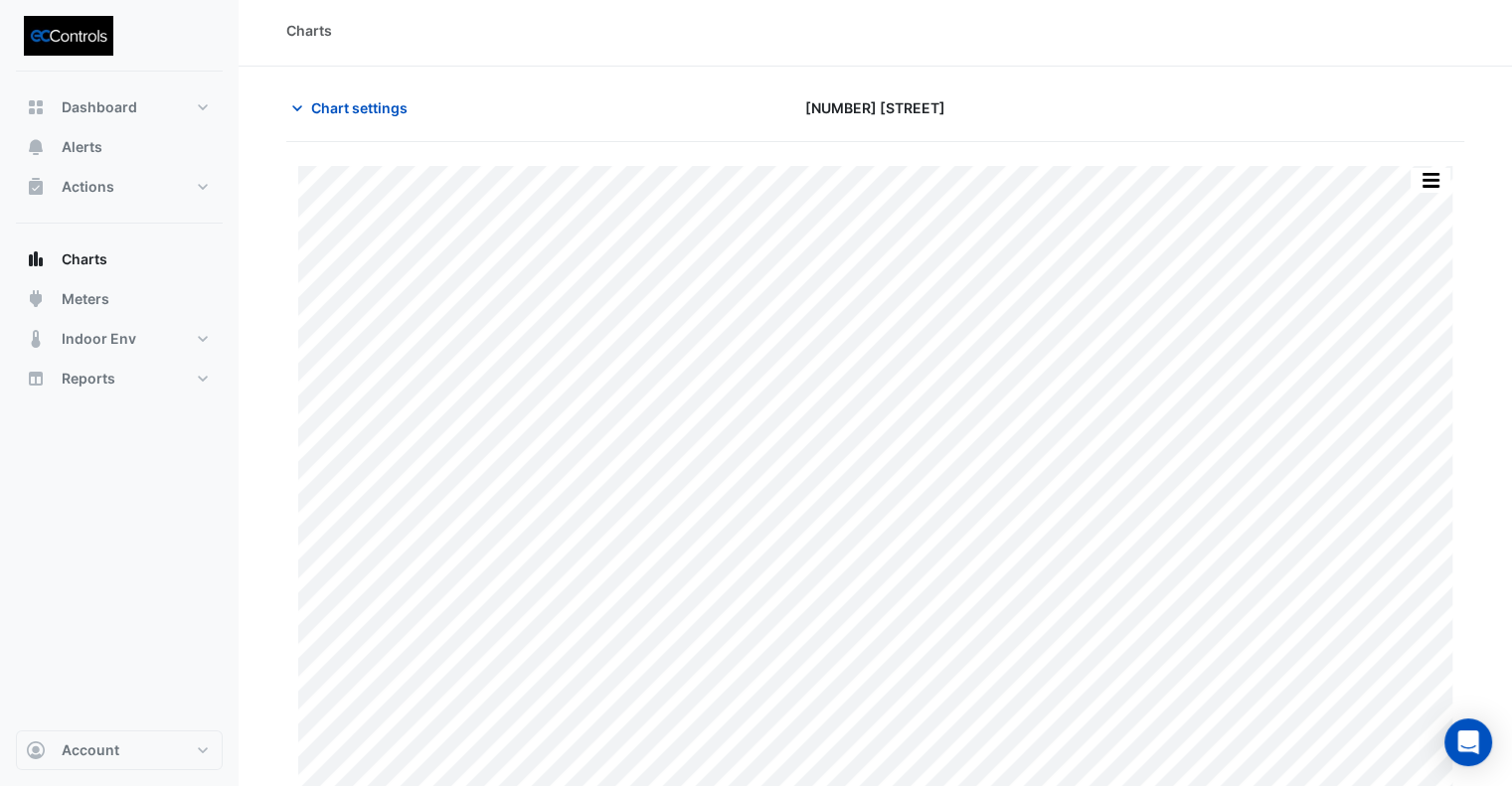 scroll, scrollTop: 0, scrollLeft: 0, axis: both 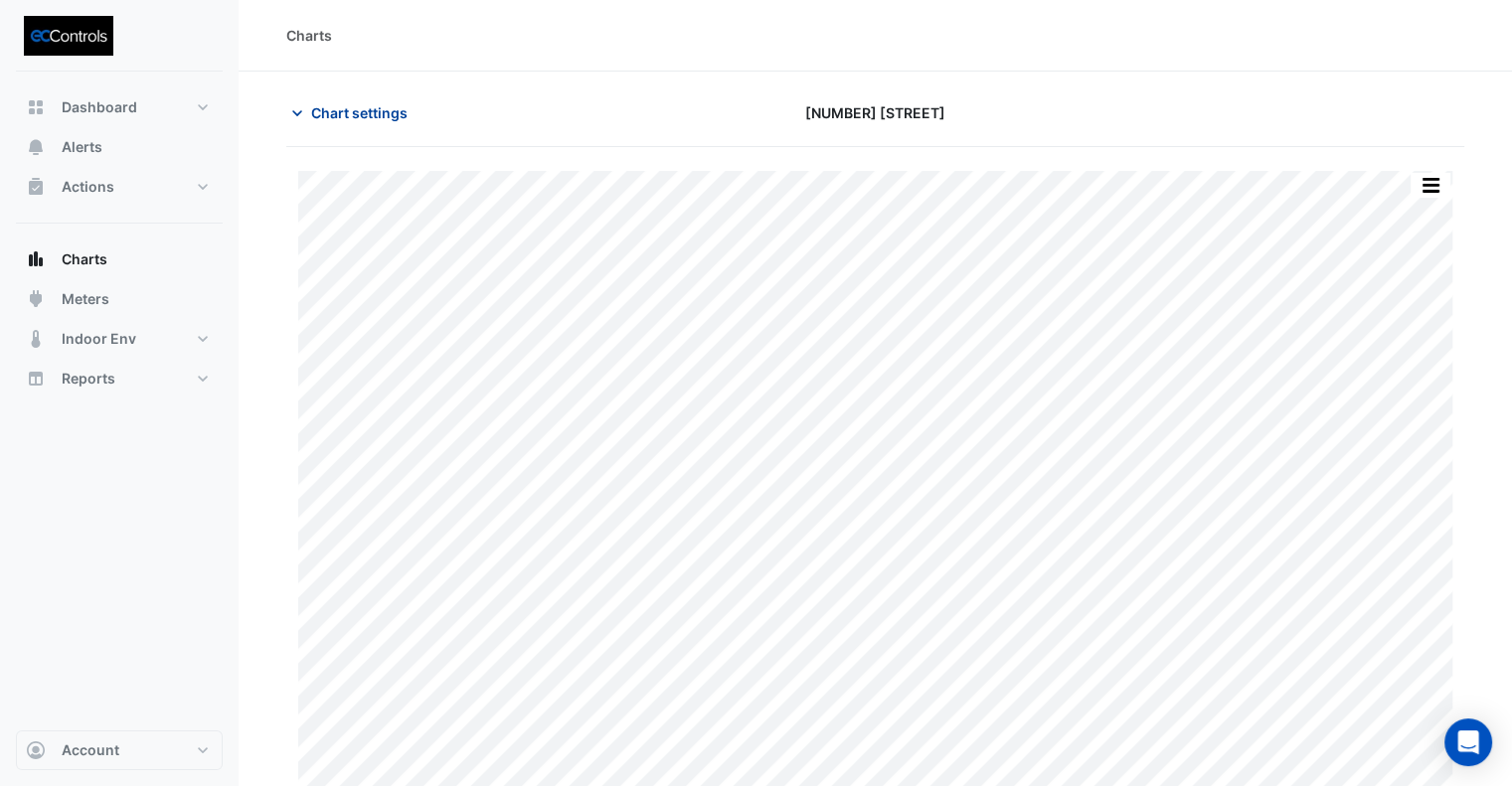 click on "Chart settings" 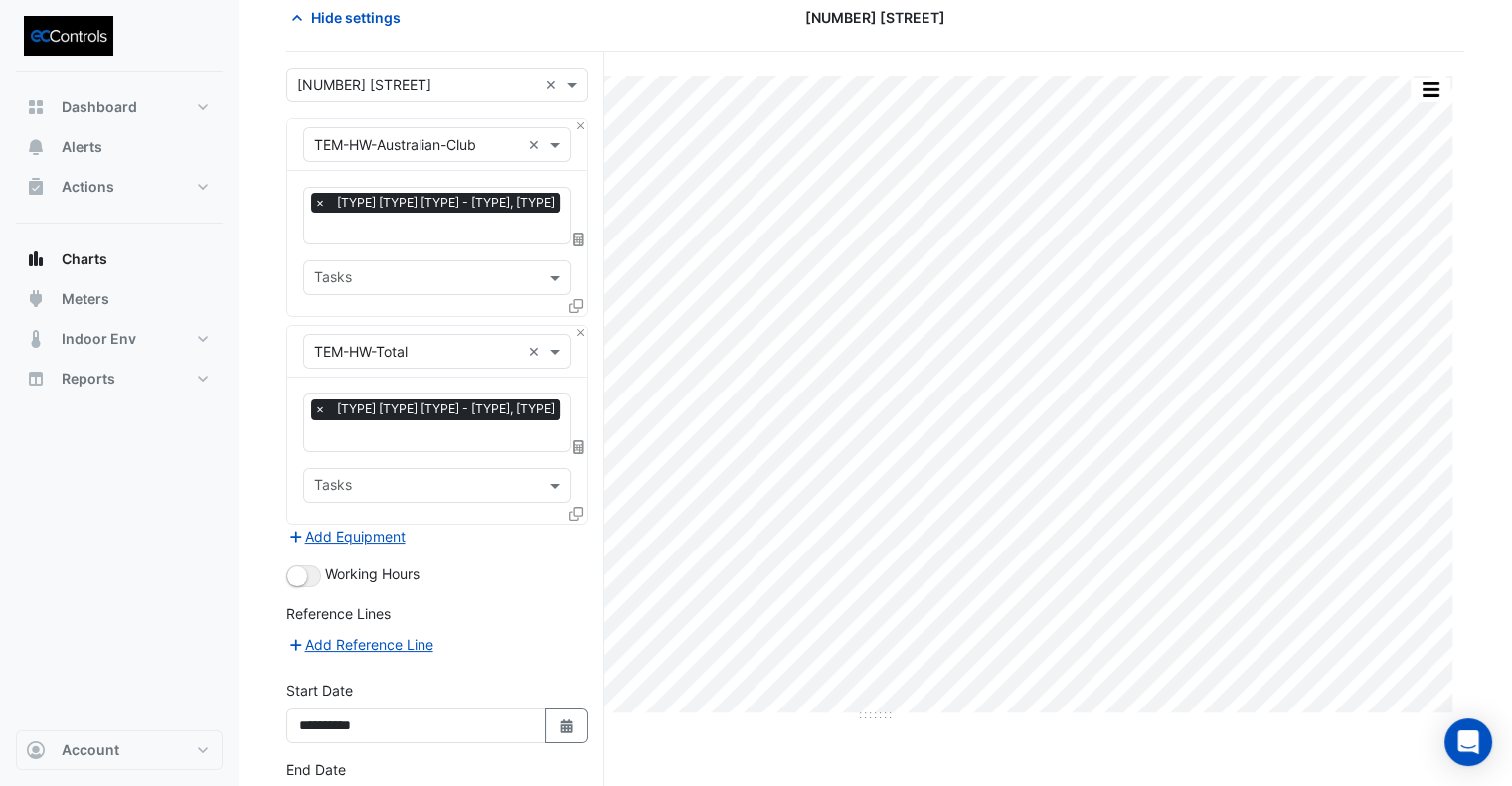 scroll, scrollTop: 199, scrollLeft: 0, axis: vertical 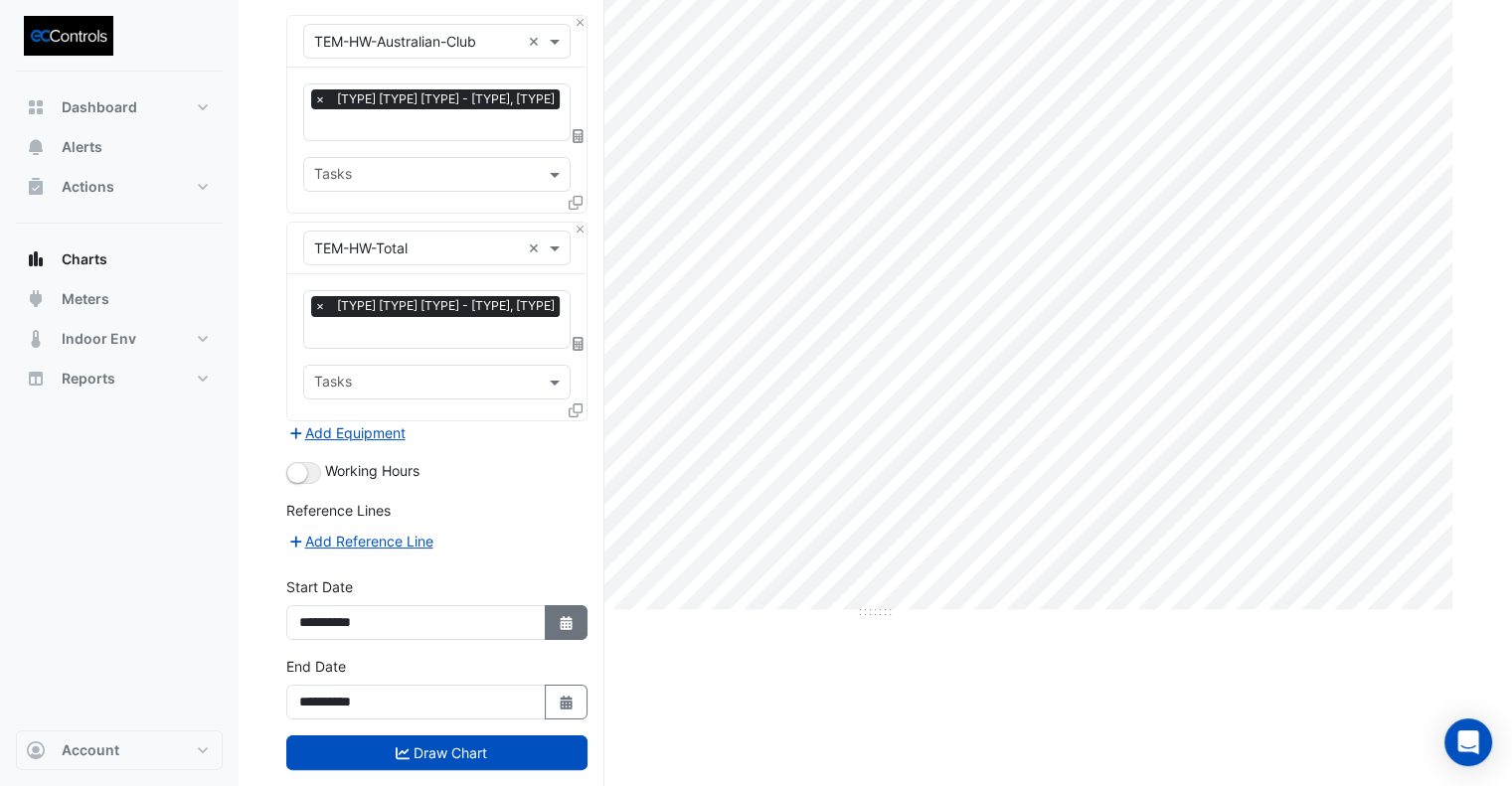 click 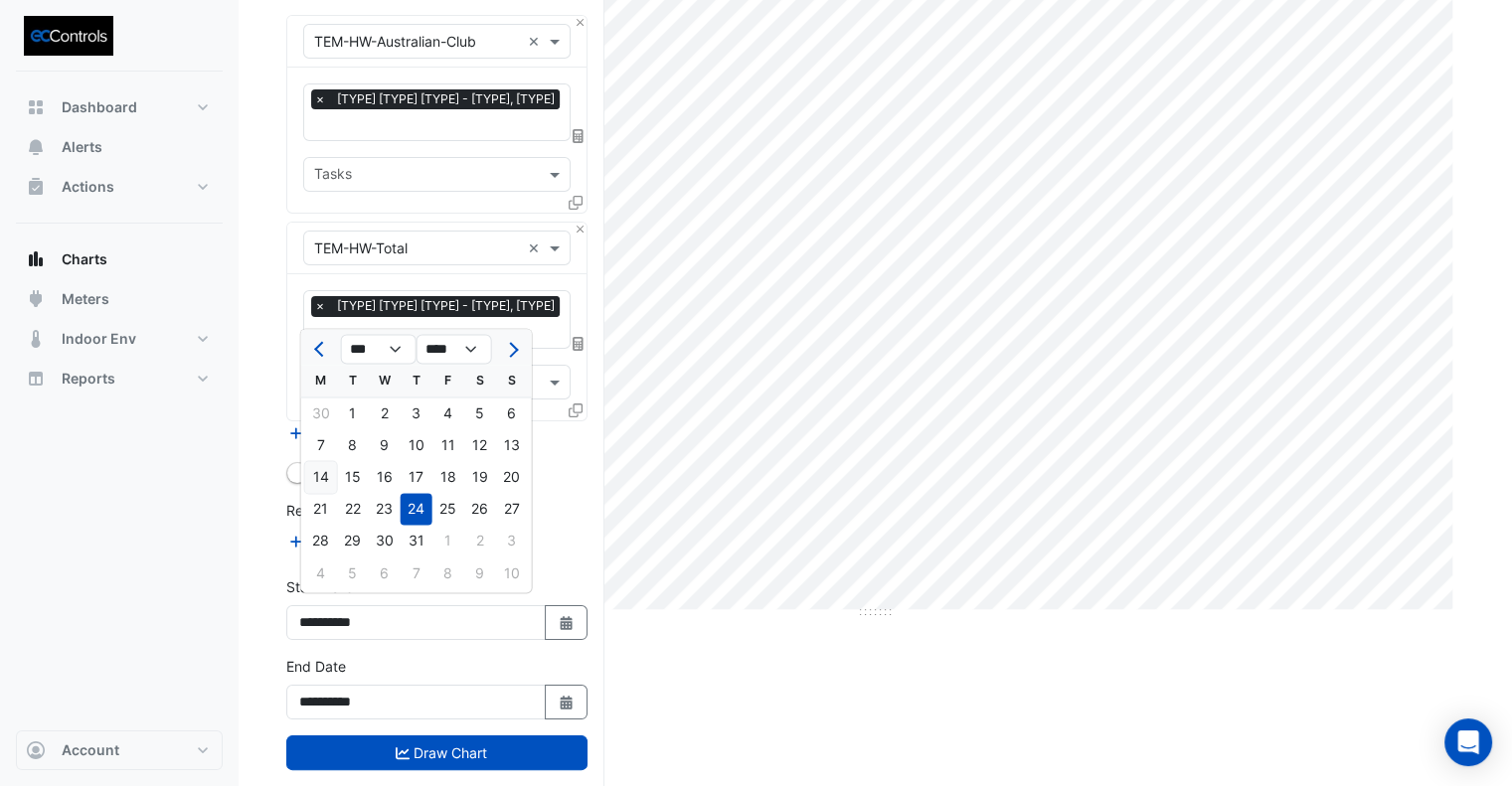 click on "14" 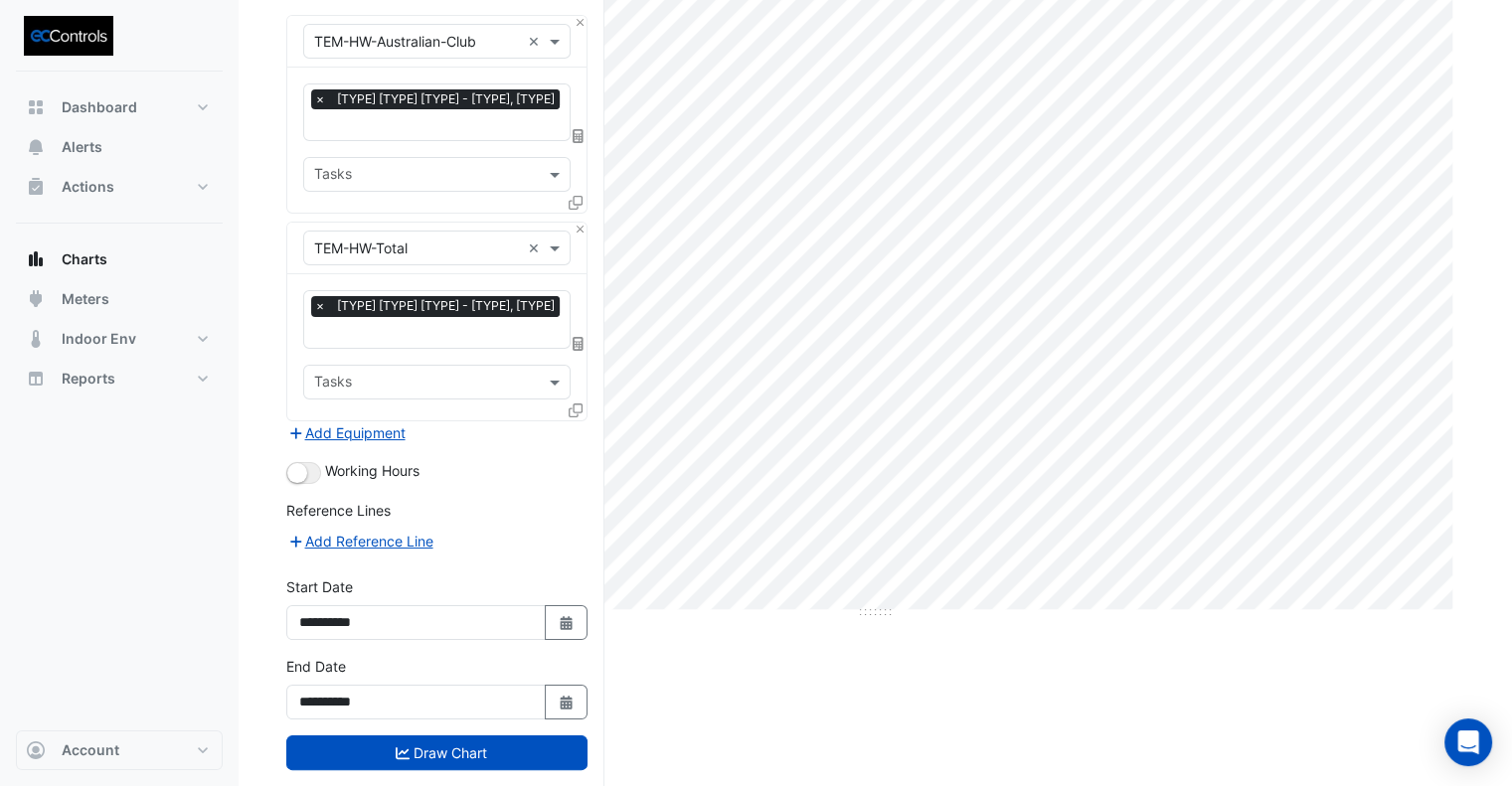 click on "Draw Chart" at bounding box center (436, 752) 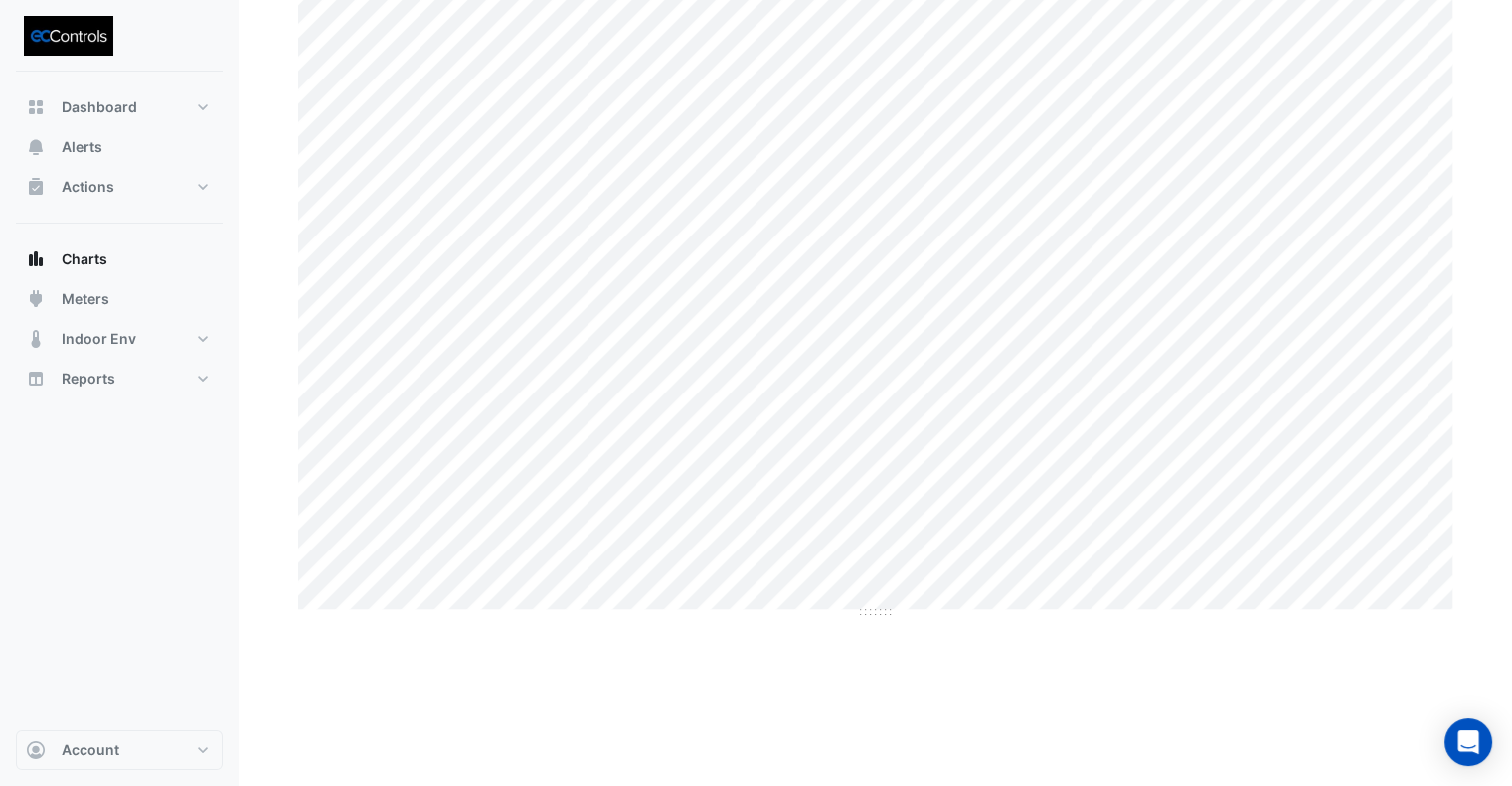 scroll, scrollTop: 0, scrollLeft: 0, axis: both 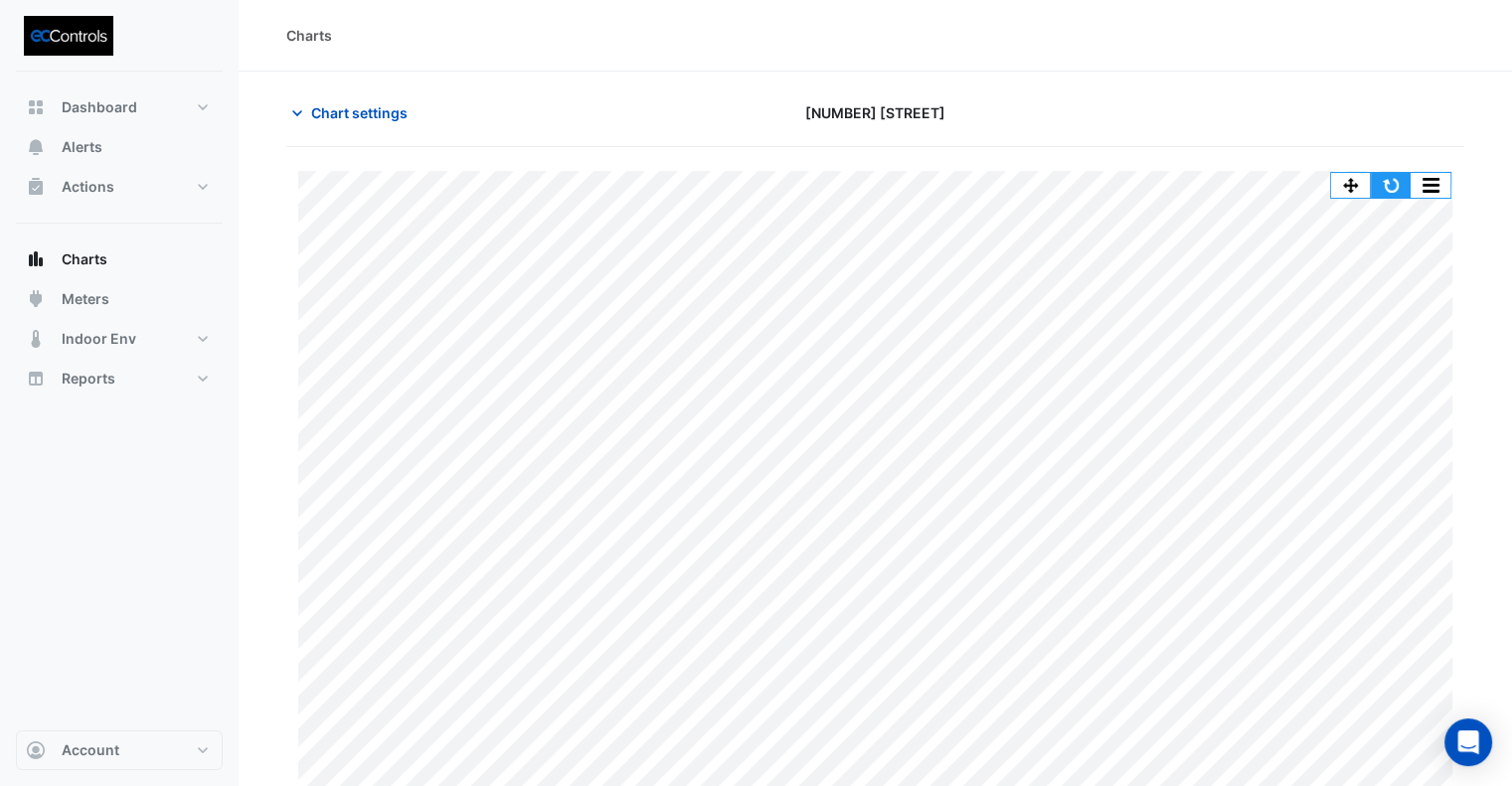 click 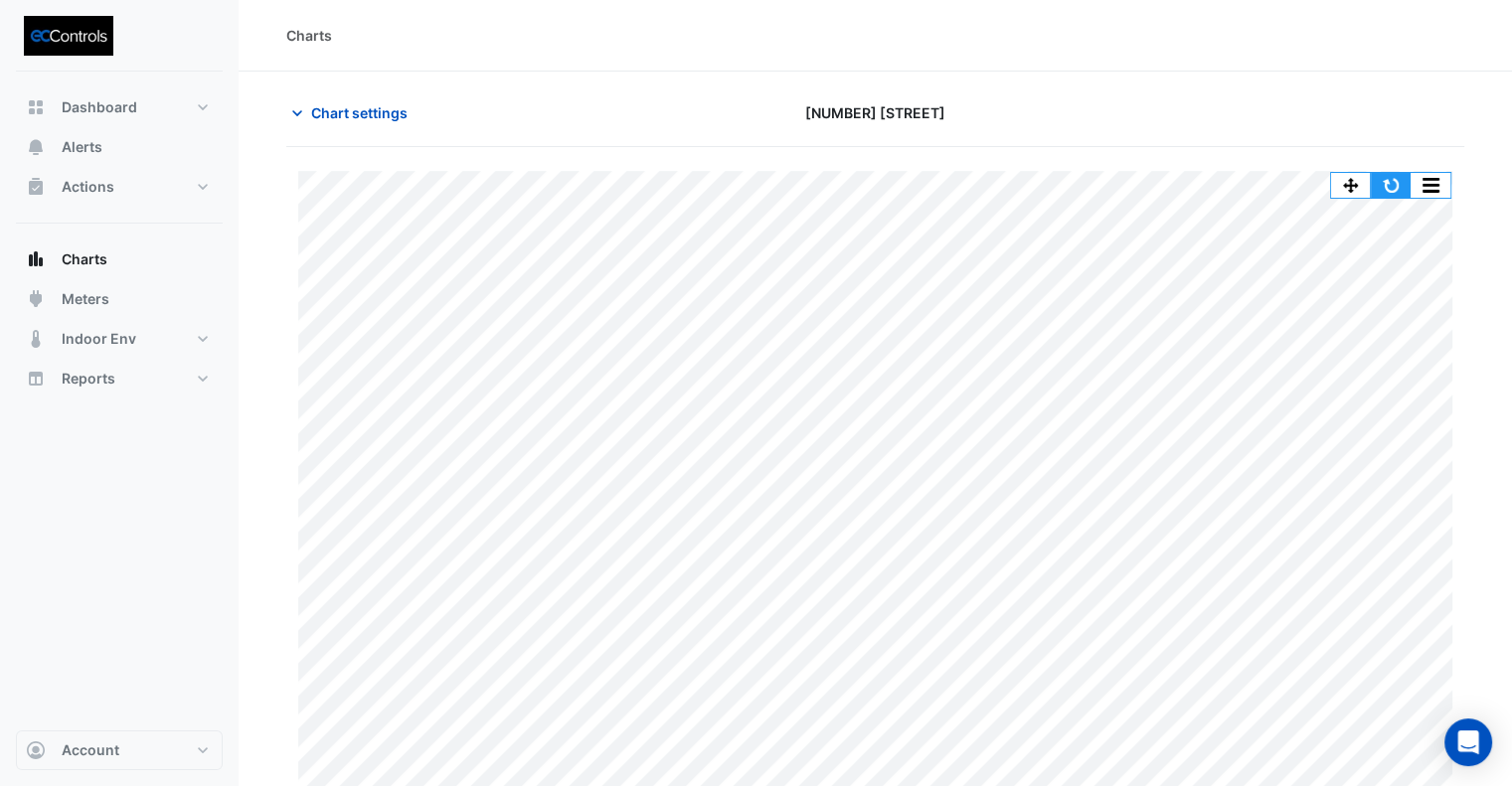 click 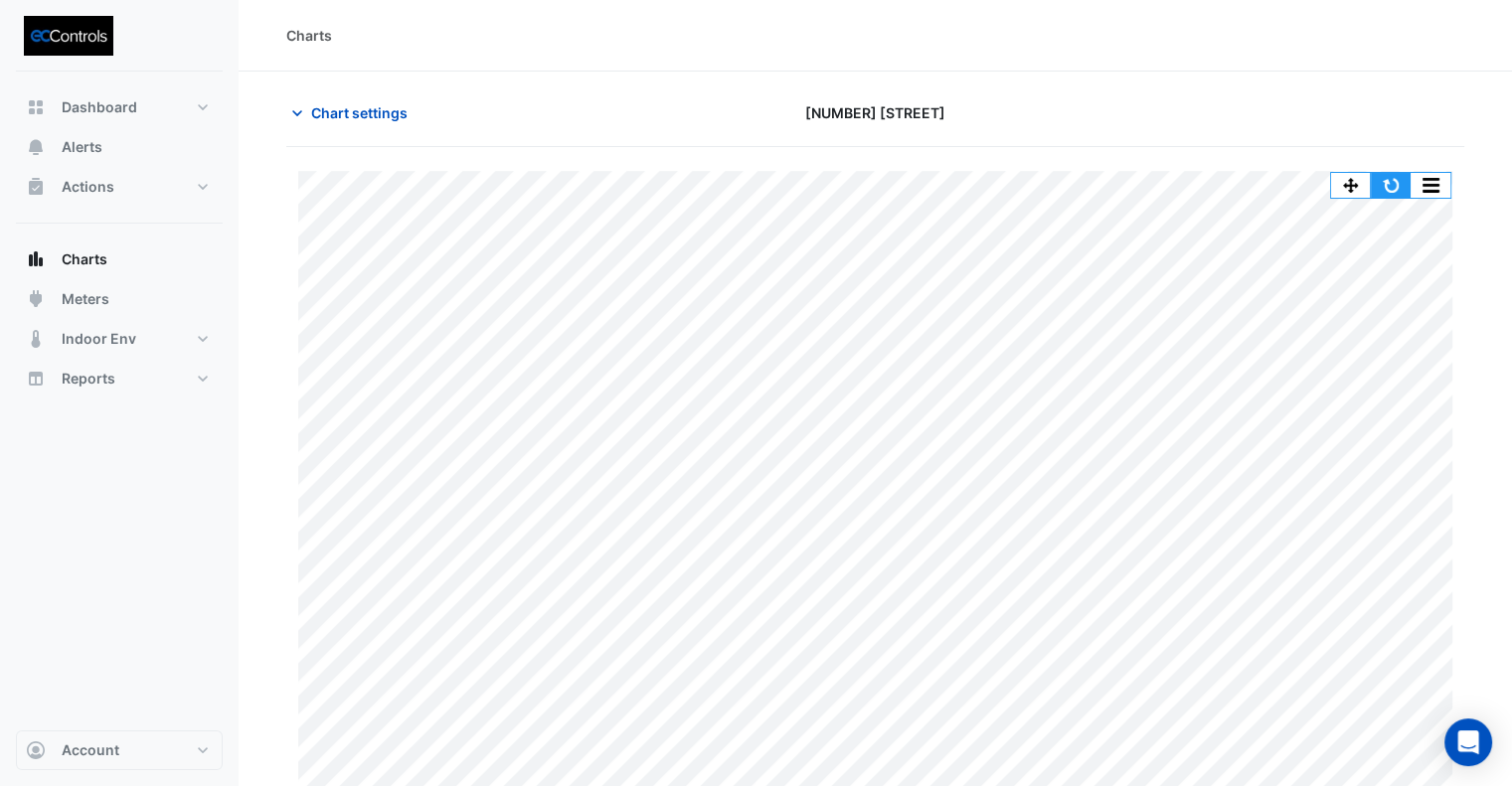 click 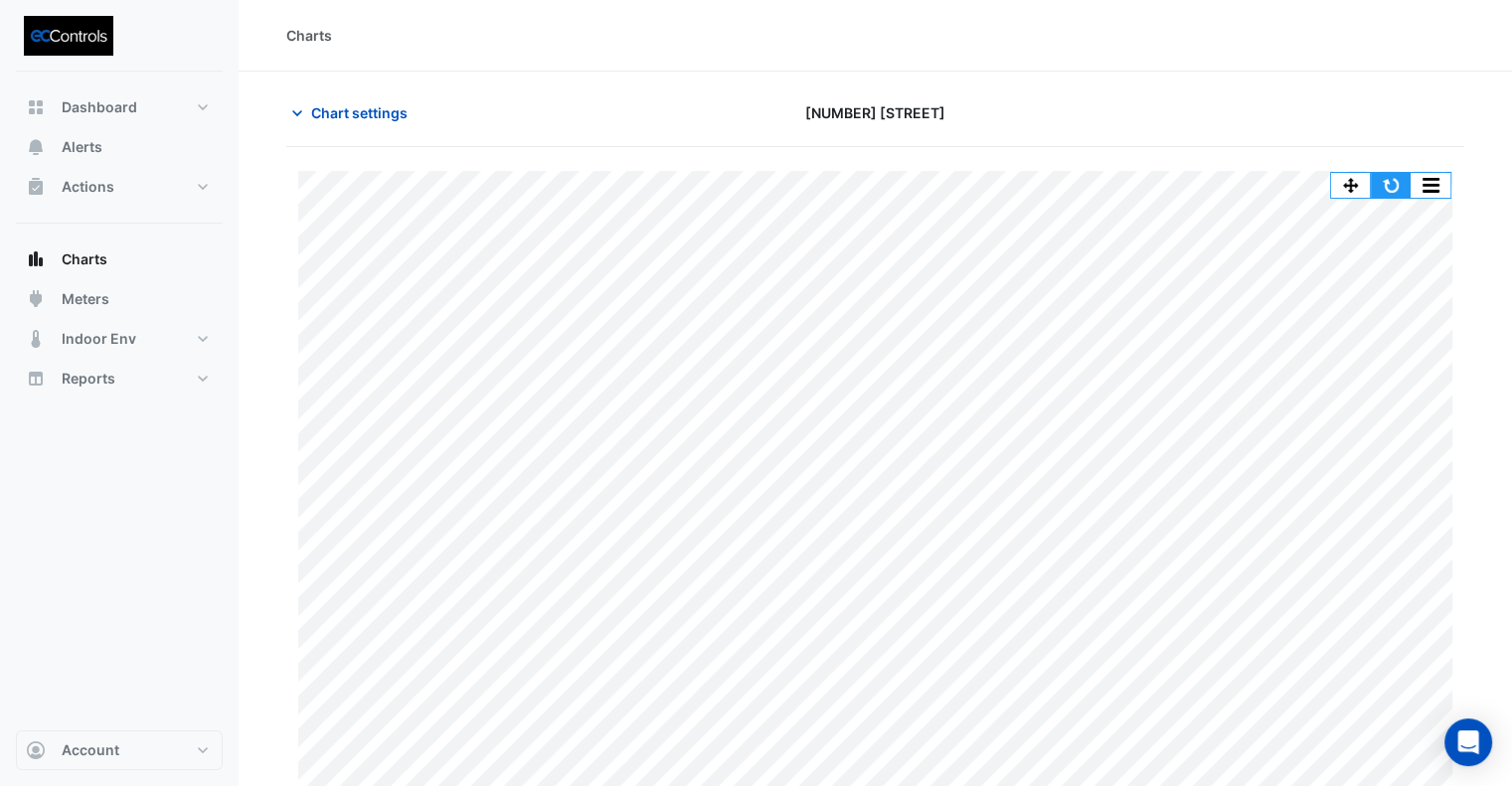 click 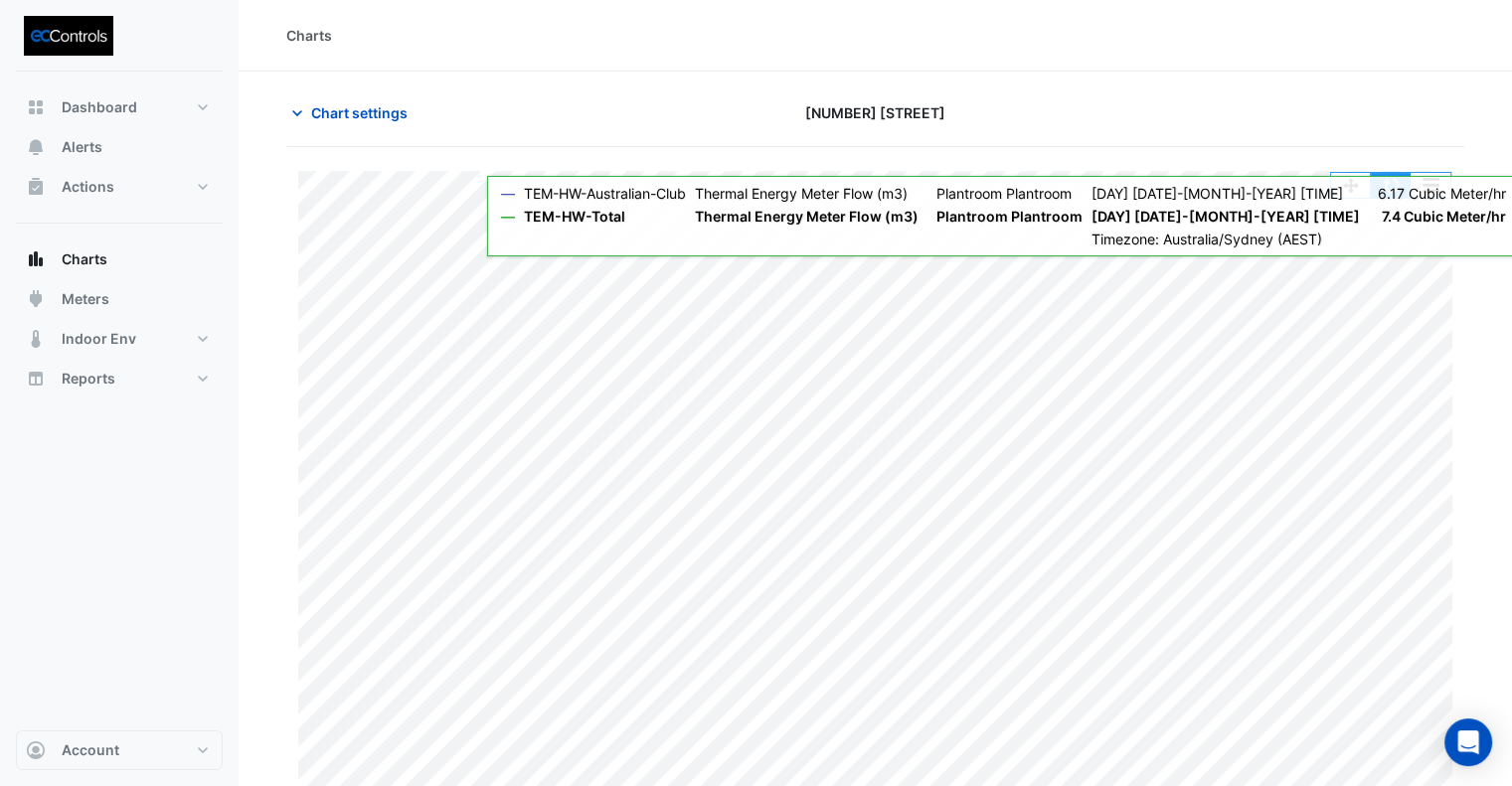 click 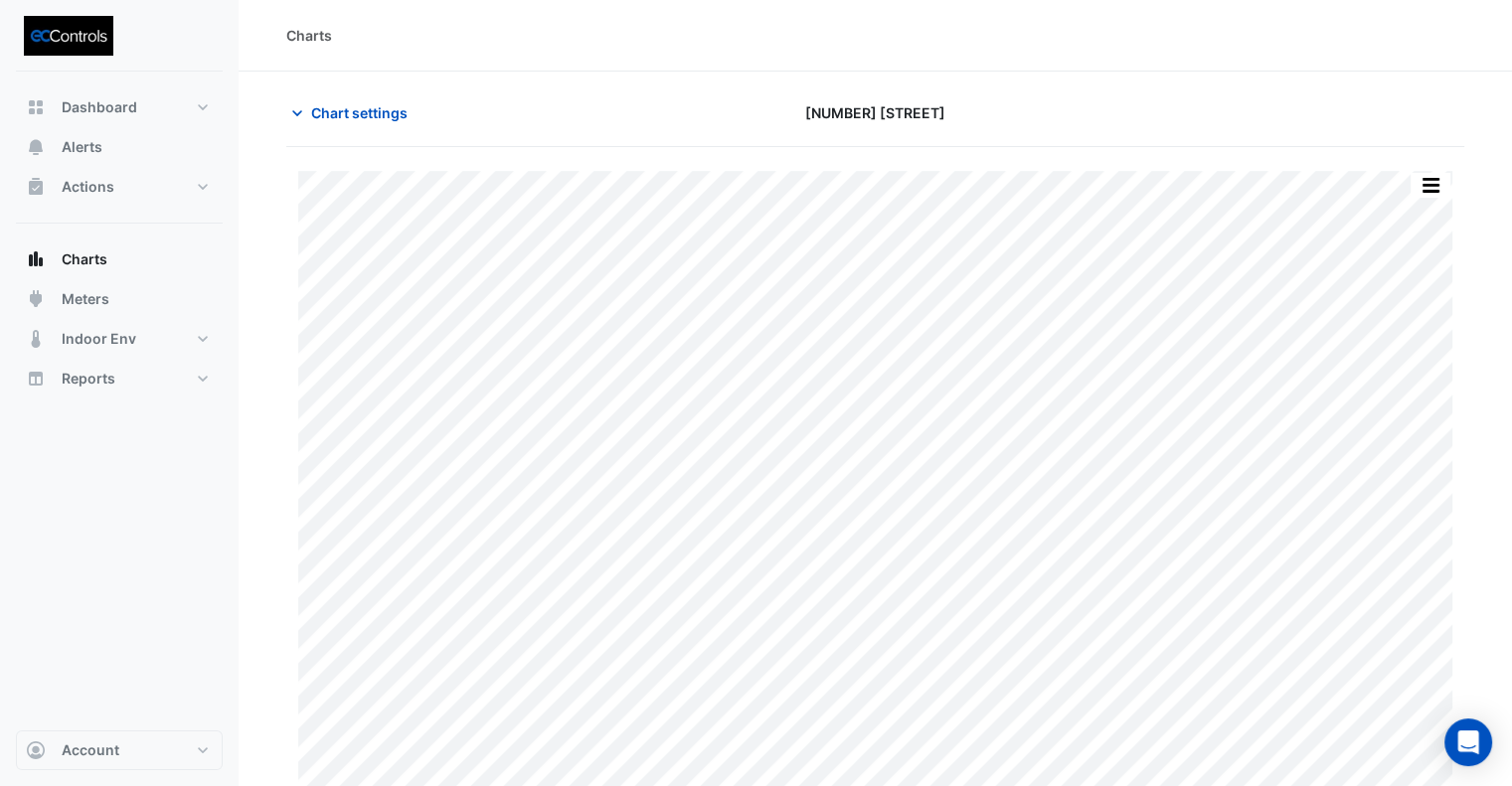 click 